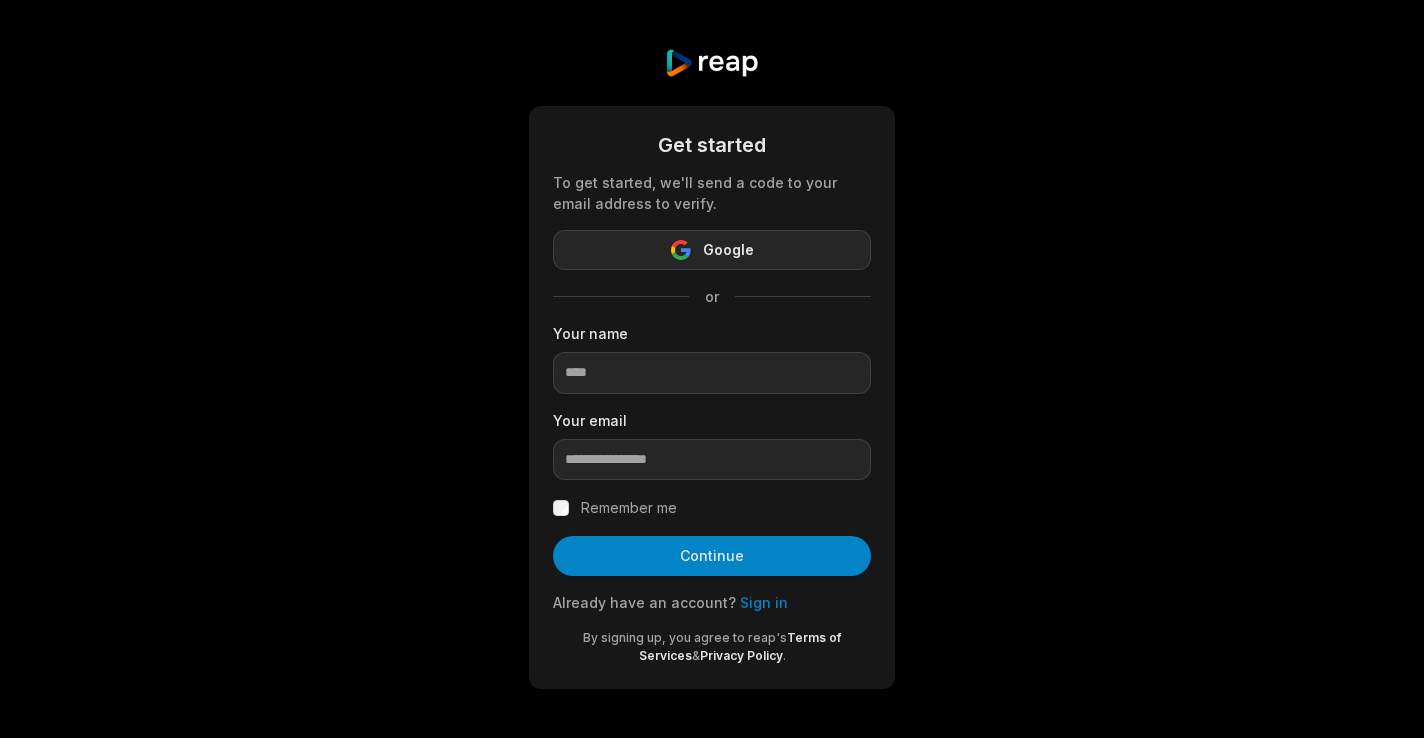 scroll, scrollTop: 0, scrollLeft: 0, axis: both 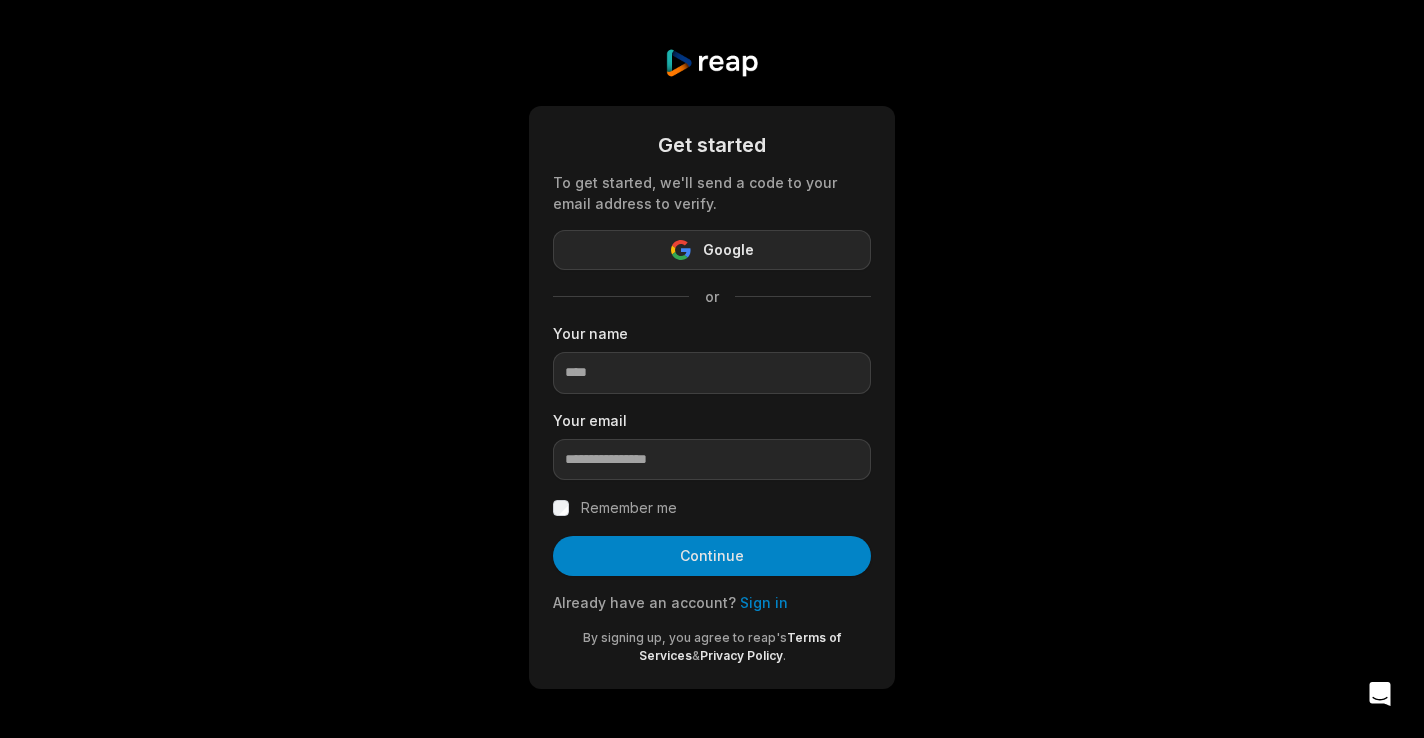 click on "Google" at bounding box center [728, 250] 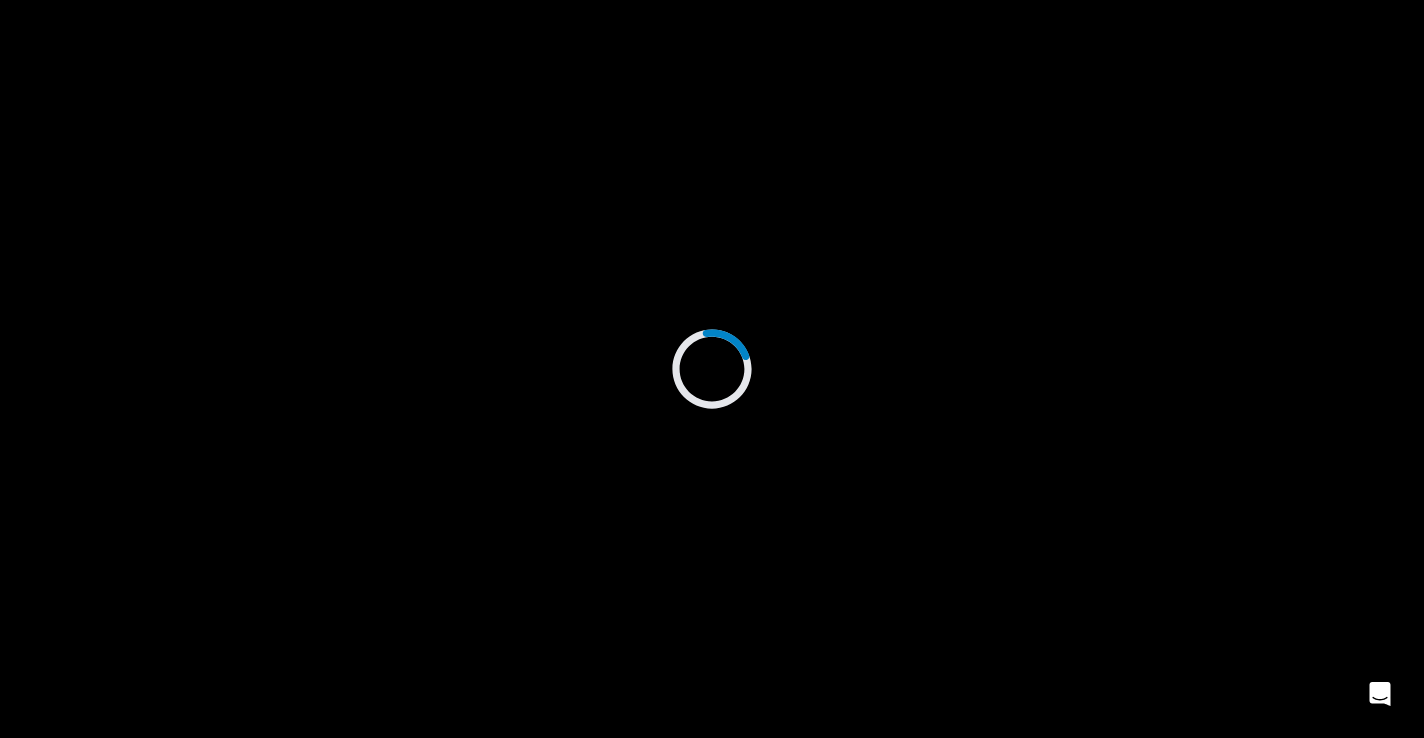 scroll, scrollTop: 0, scrollLeft: 0, axis: both 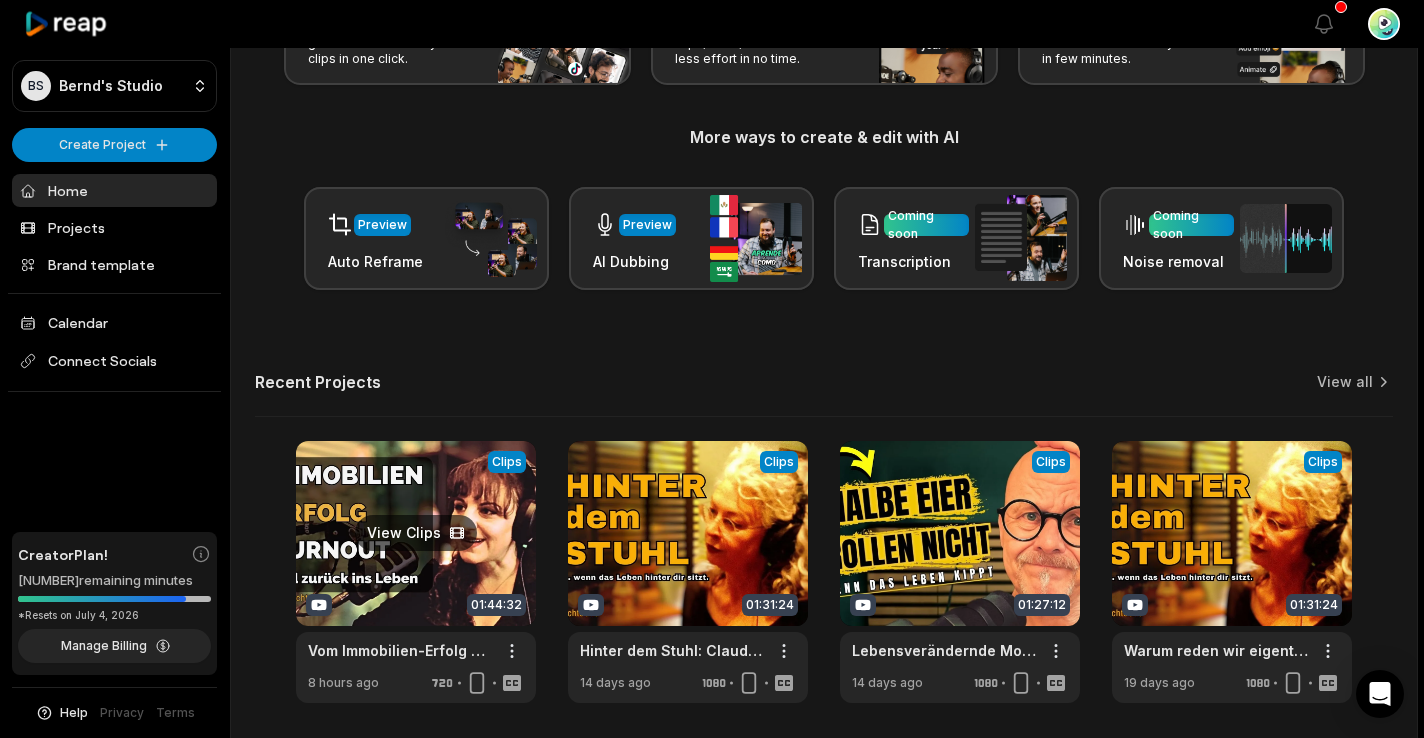 click at bounding box center [416, 572] 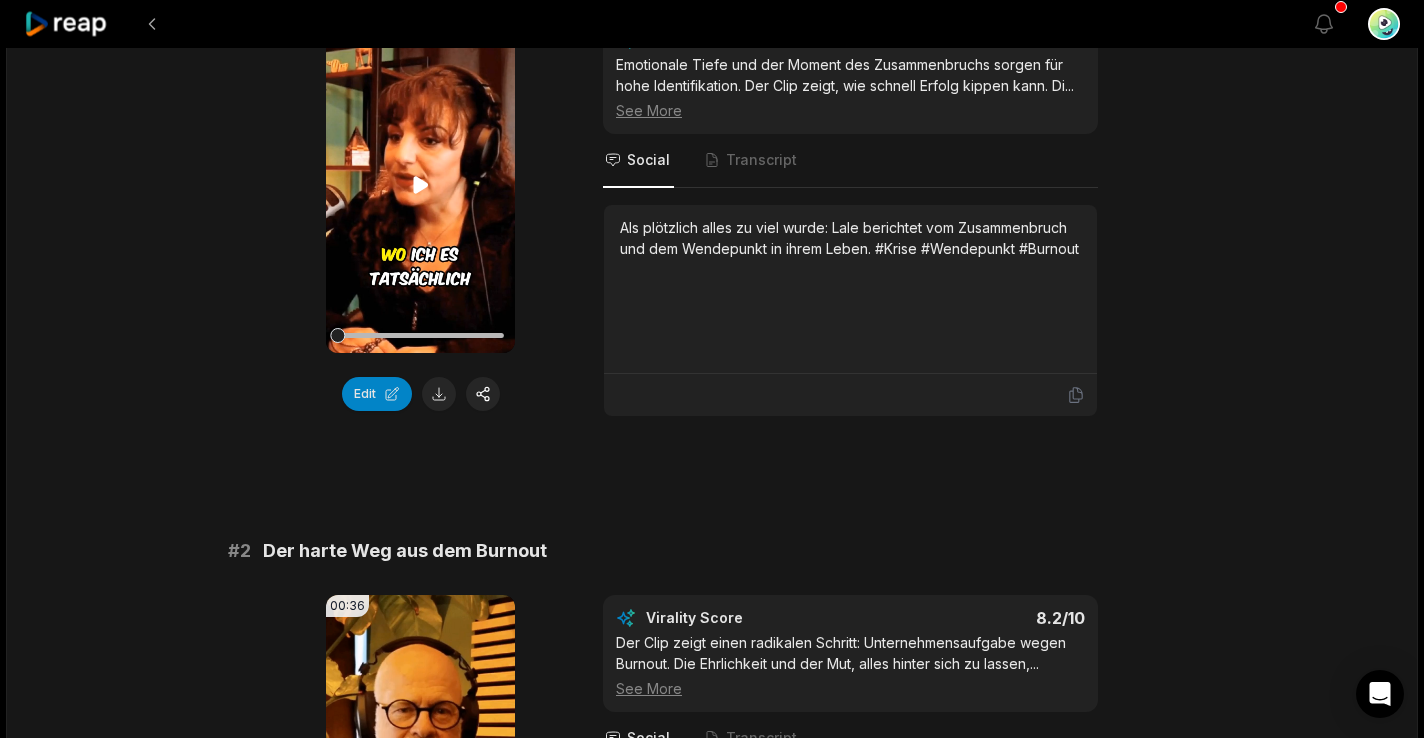 scroll, scrollTop: 0, scrollLeft: 0, axis: both 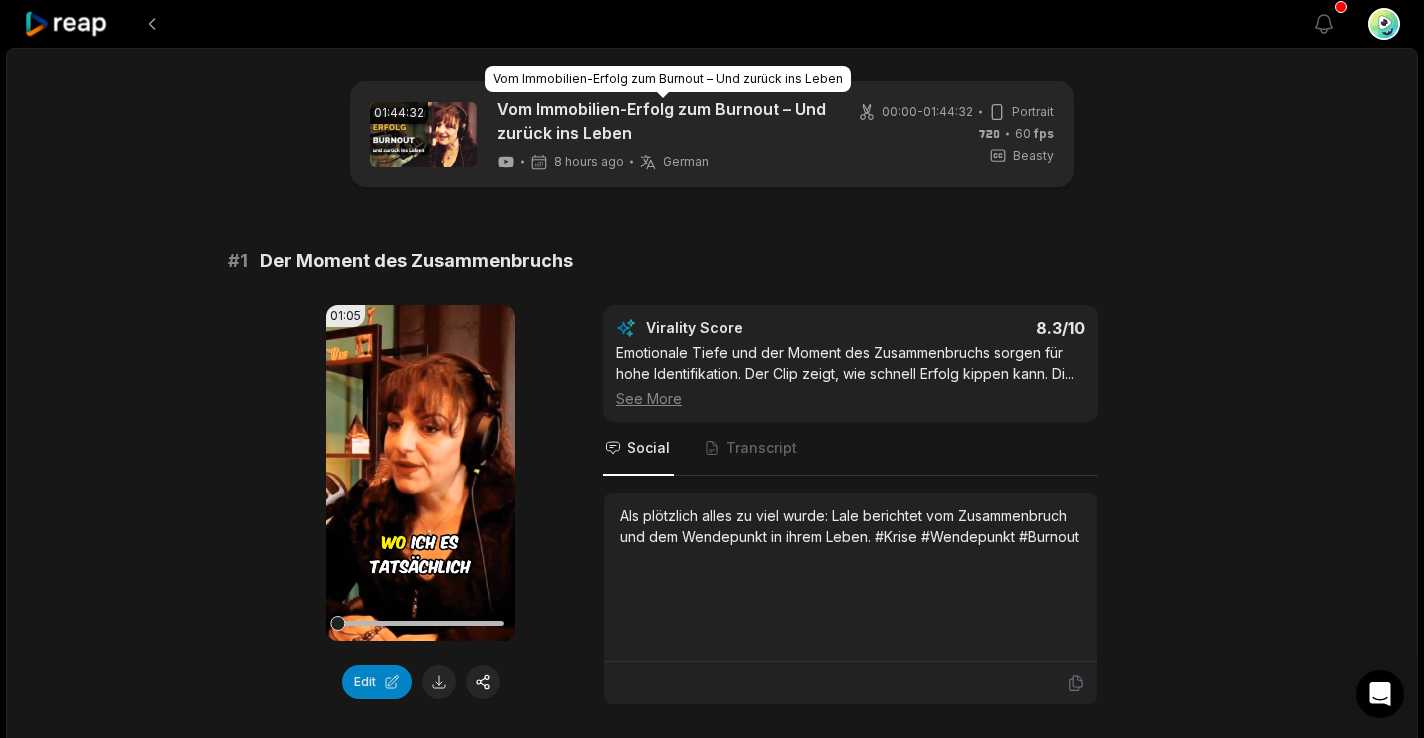 click on "Vom Immobilien-Erfolg zum Burnout – Und zurück ins Leben" at bounding box center (665, 121) 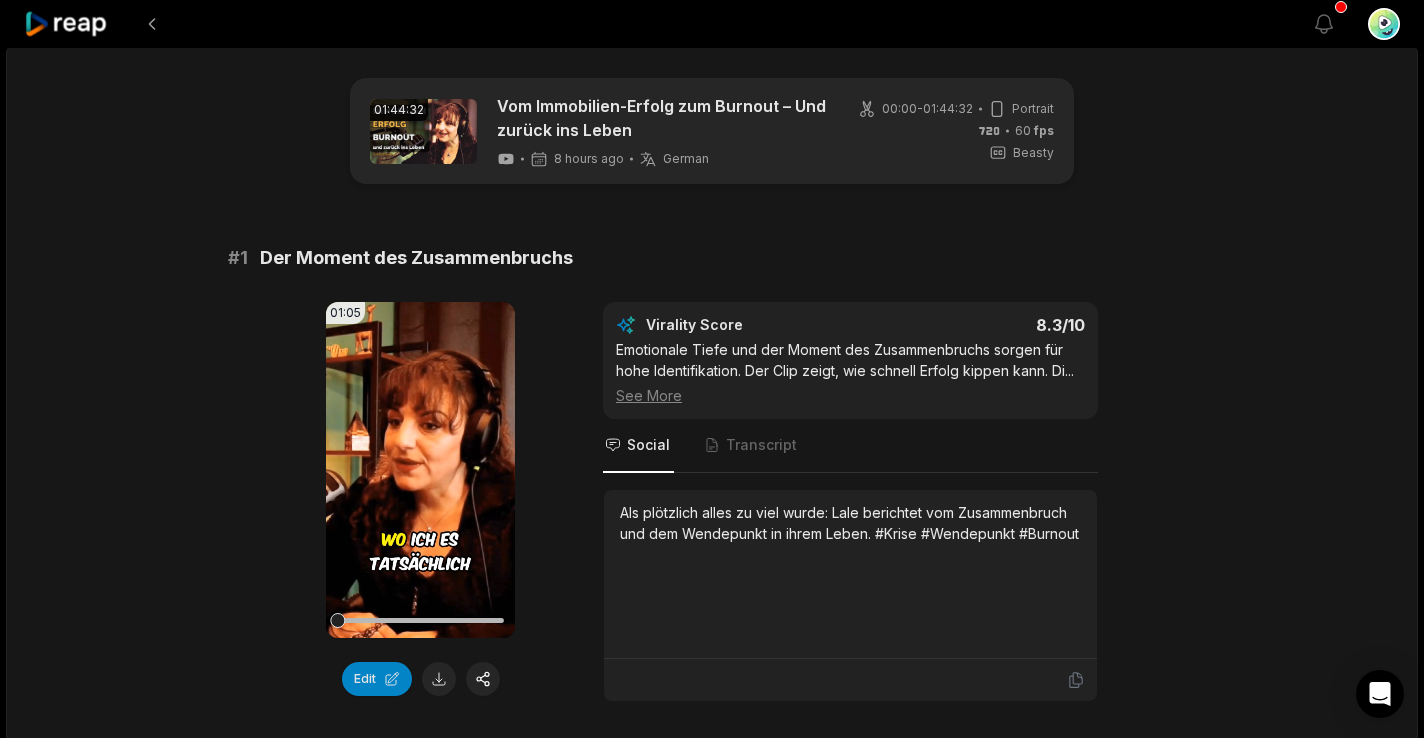 scroll, scrollTop: 5, scrollLeft: 0, axis: vertical 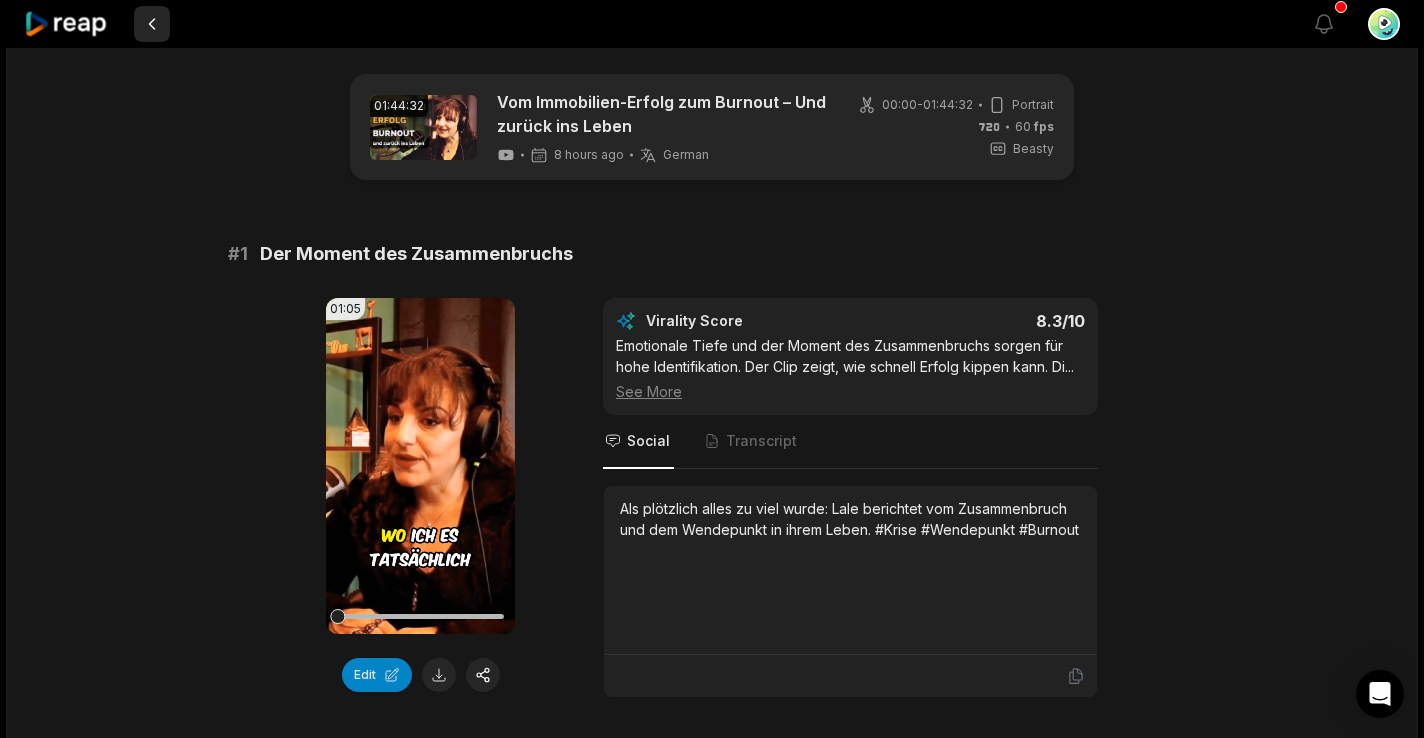 click at bounding box center (152, 24) 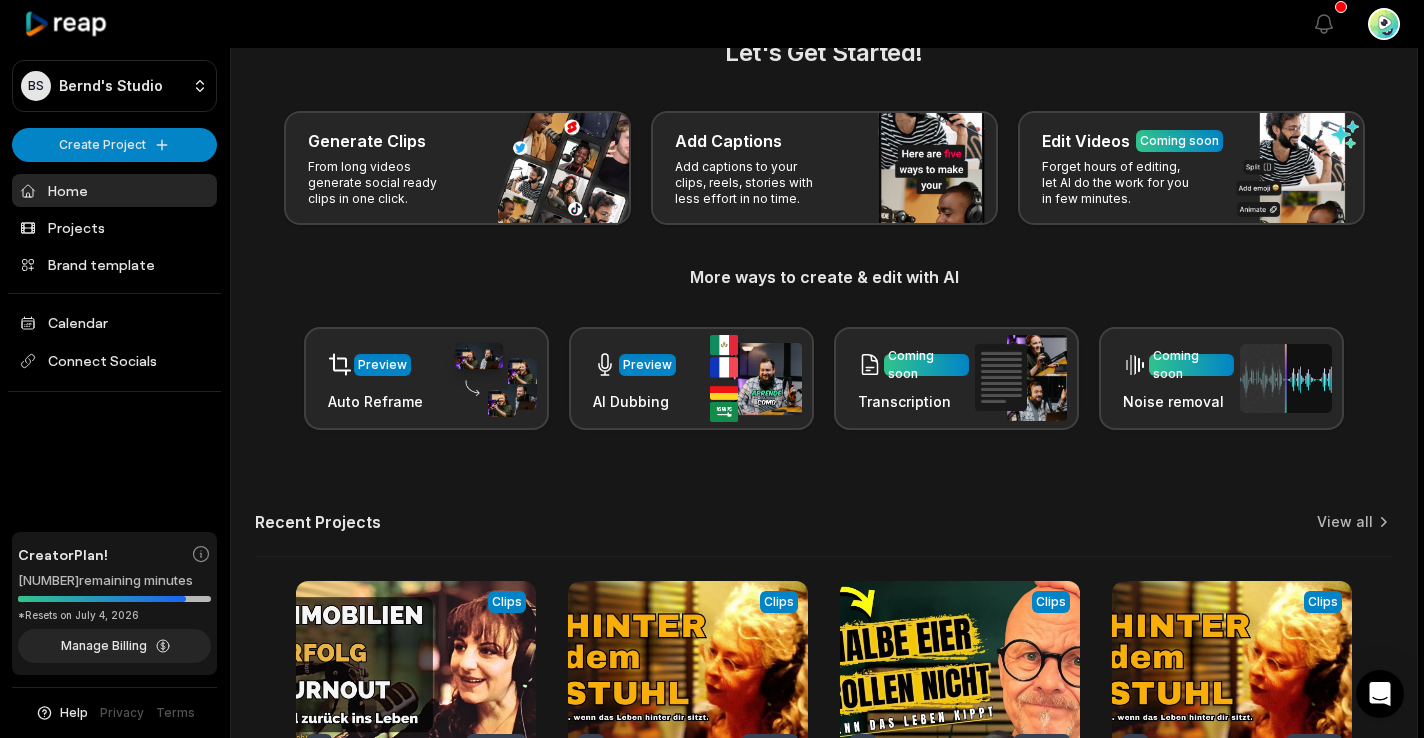 scroll, scrollTop: 0, scrollLeft: 0, axis: both 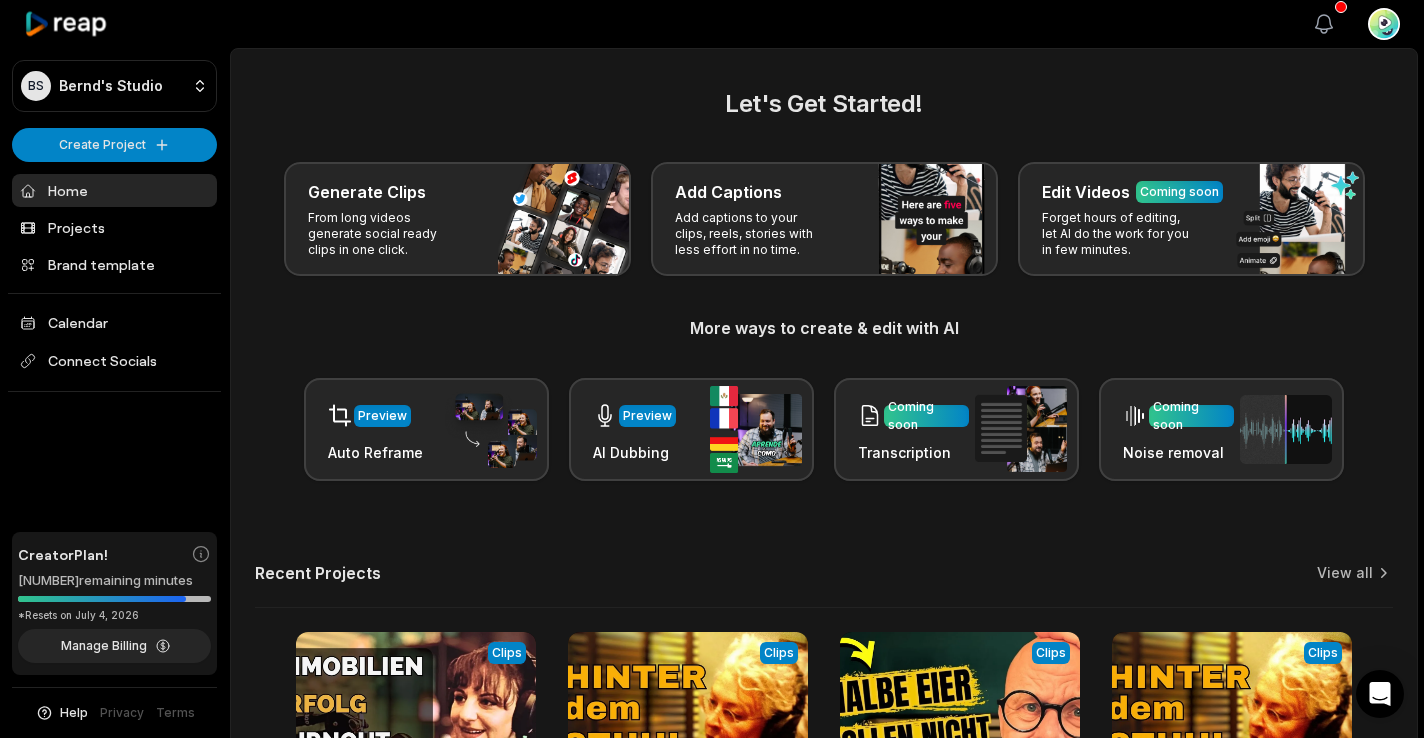 click 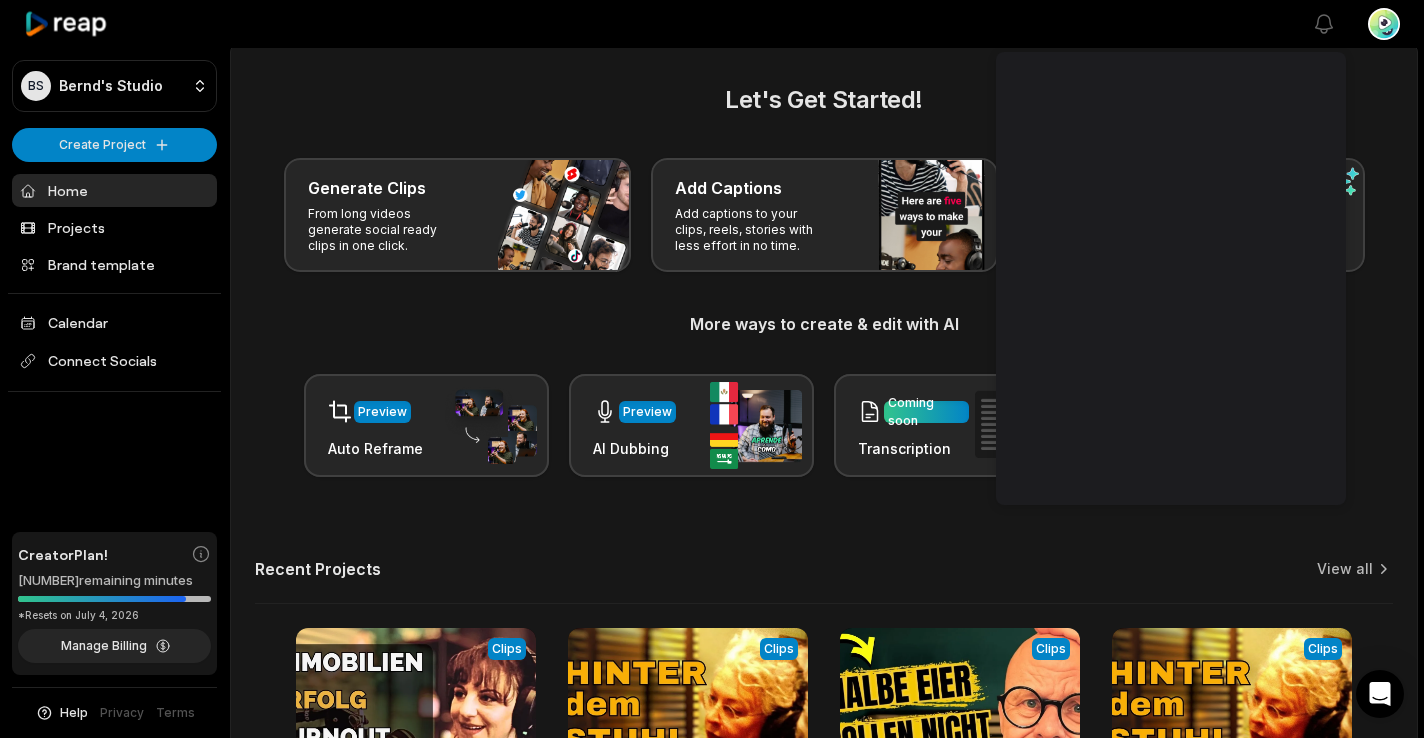 scroll, scrollTop: 8, scrollLeft: 0, axis: vertical 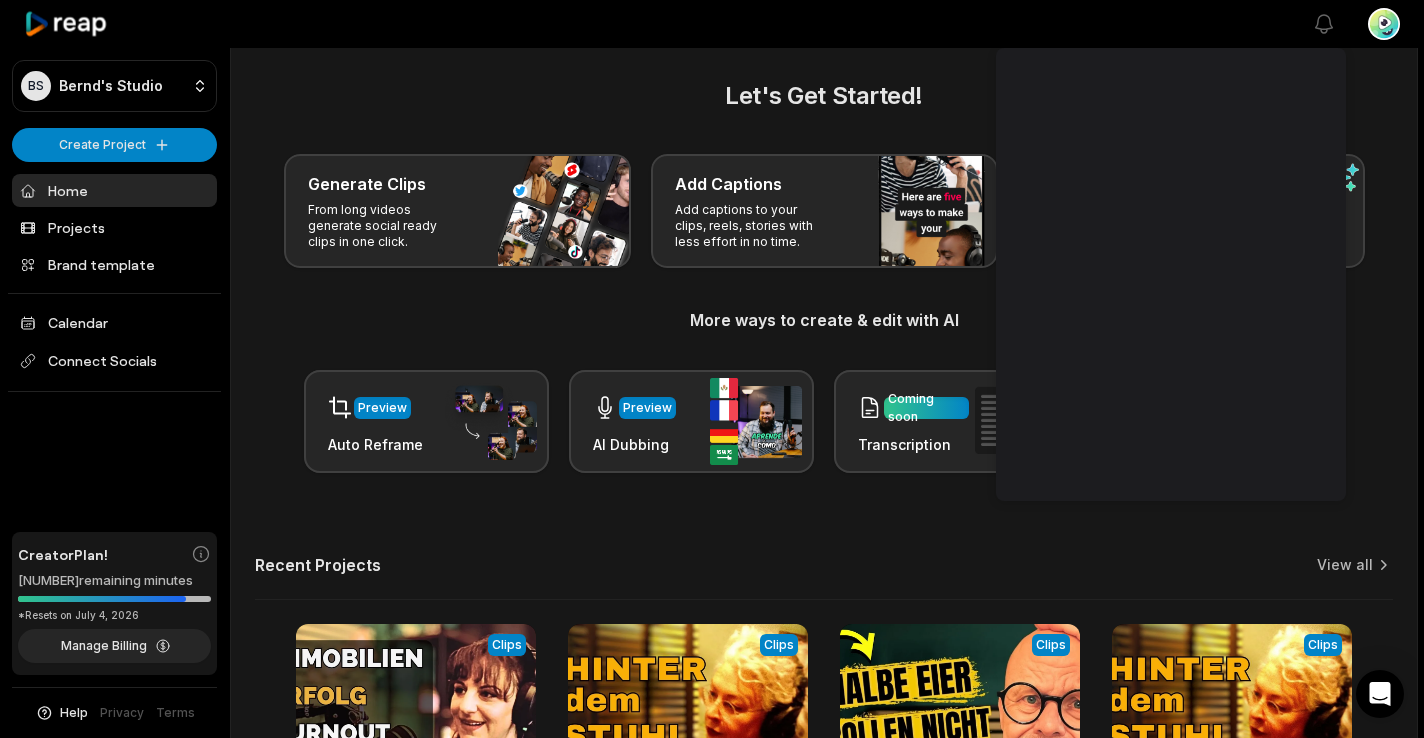 click on "Let's Get Started! Generate Clips From long videos generate social ready clips in one click. Add Captions Add captions to your clips, reels, stories with less effort in no time. Edit Videos Coming soon Forget hours of editing, let AI do the work for you in few minutes. More ways to create & edit with AI Preview Auto Reframe Preview AI Dubbing Coming soon Transcription Coming soon Noise removal Recent Projects View all View Clips Clips 01:44:32 Vom Immobilien-Erfolg zum Burnout – Und zurück ins Leben Open options 8 hours ago View Clips Clips 01:31:24 Hinter dem Stuhl: Claudias Weg zurück ins Leben | Lauschtöne Podcast. Open options 14 days ago View Clips Clips 01:27:12 Lebensverändernde Momente – ein neuer Start ins Leben! Open options 14 days ago View Clips Clips 01:31:24 Warum reden wir eigentlich mit Zimmerpflanzen? Open options 19 days ago" at bounding box center [824, 483] 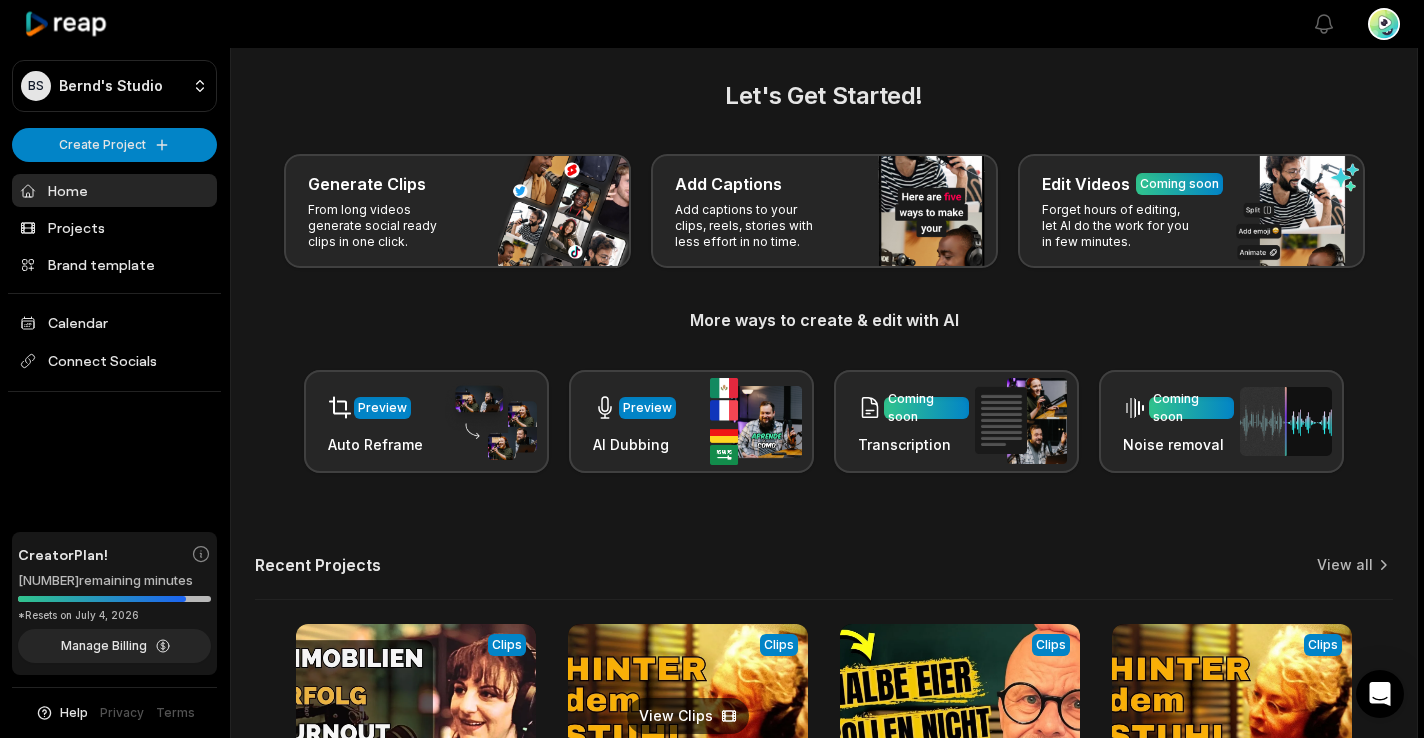 scroll, scrollTop: 11, scrollLeft: 0, axis: vertical 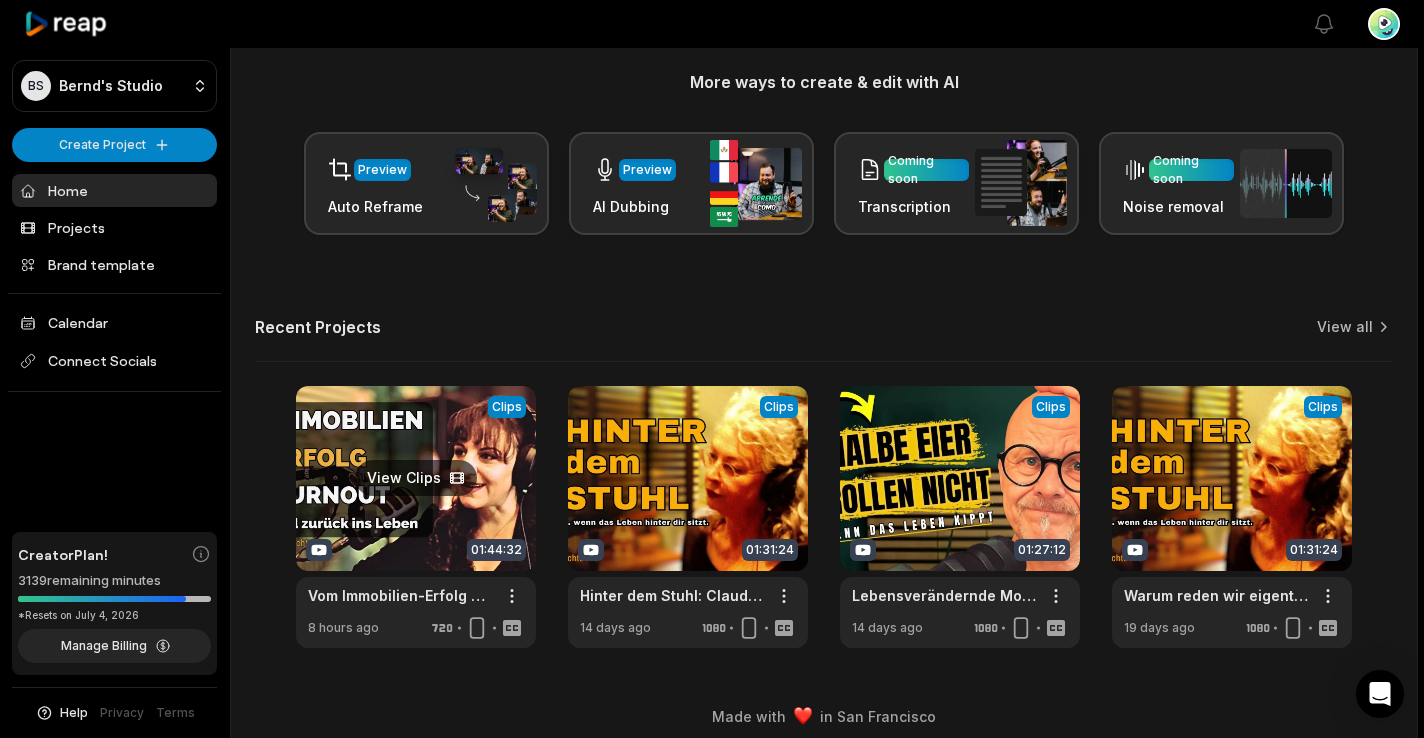 click at bounding box center (416, 517) 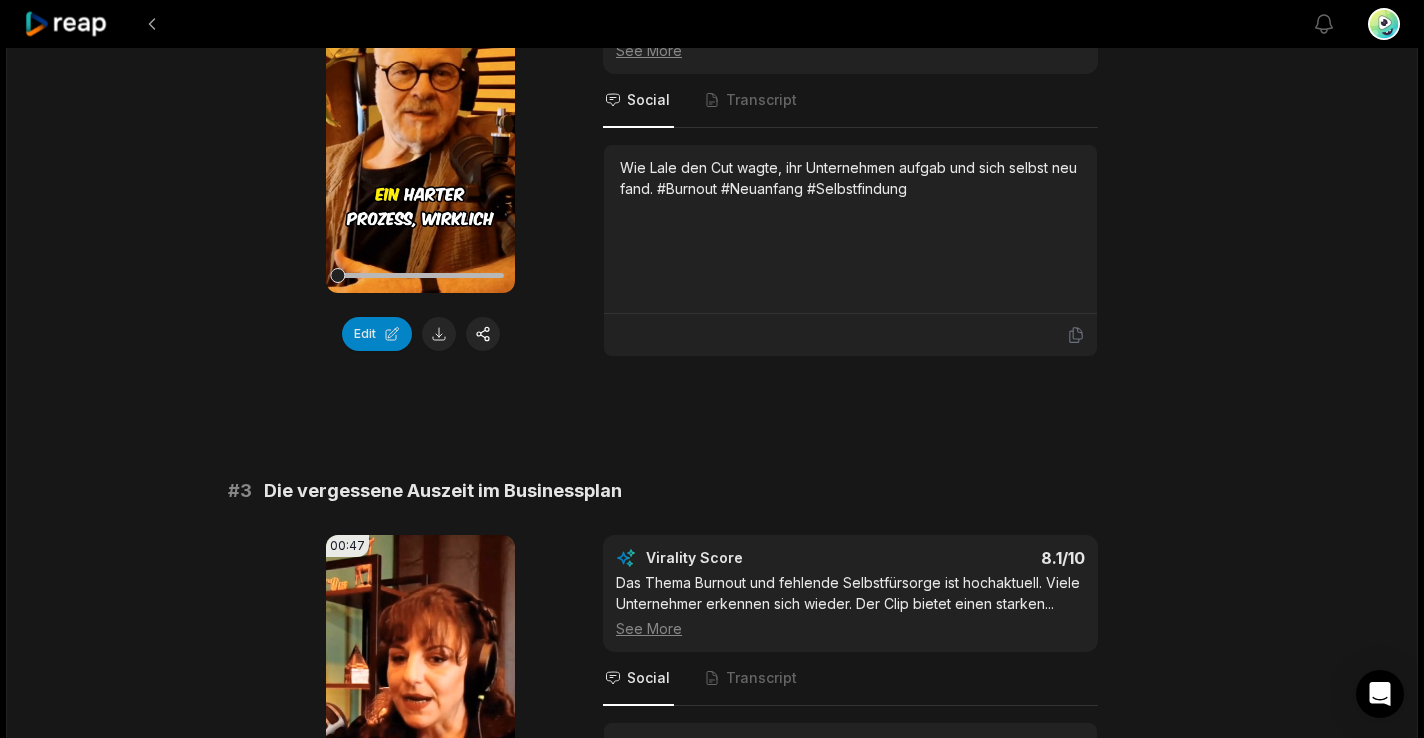 scroll, scrollTop: 932, scrollLeft: 0, axis: vertical 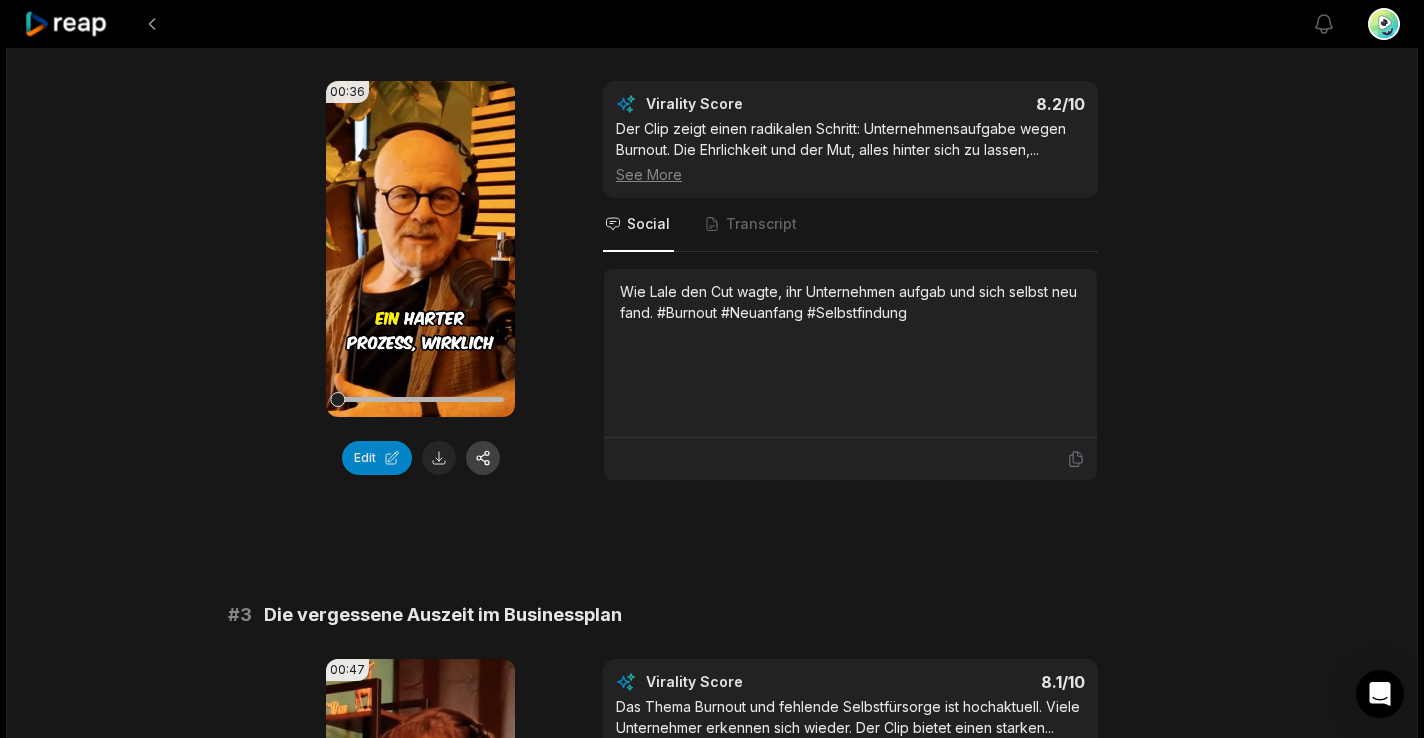 click at bounding box center [483, 458] 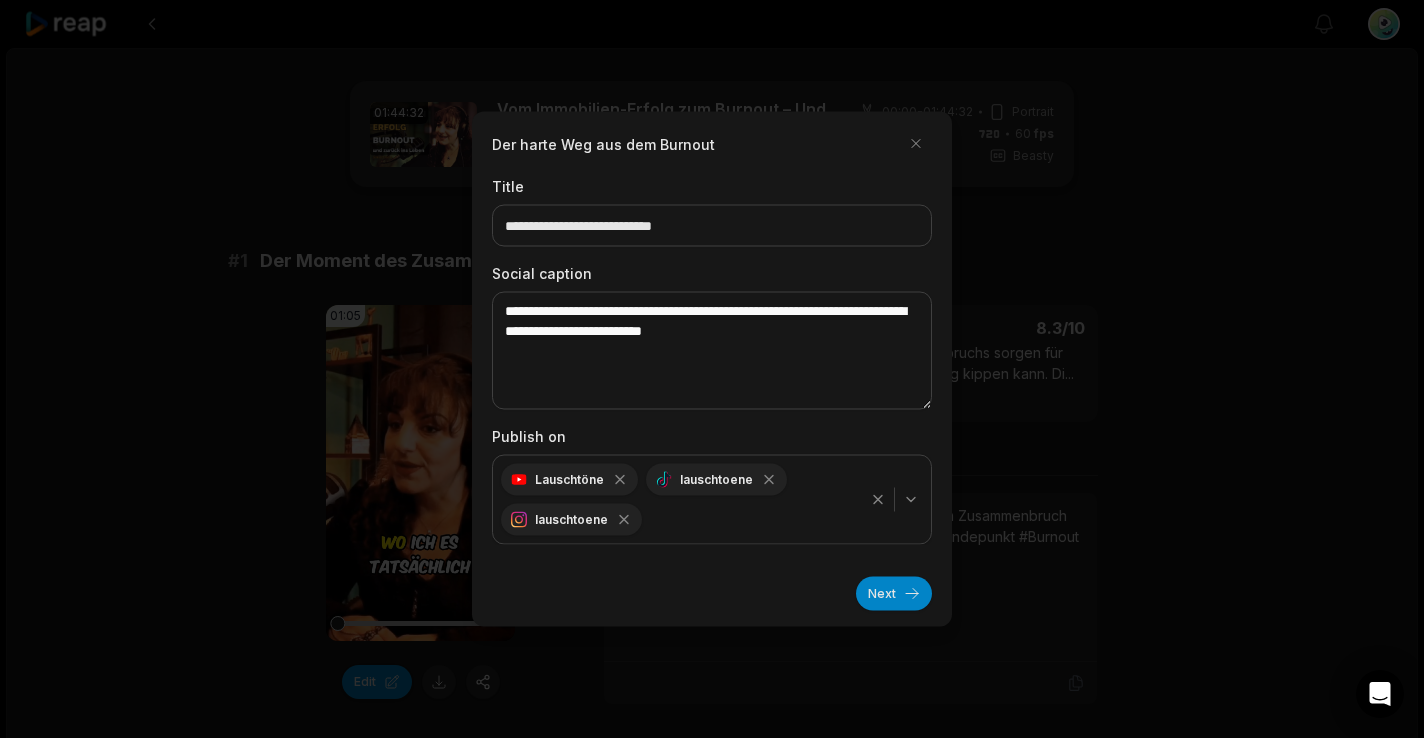 scroll, scrollTop: 802, scrollLeft: 0, axis: vertical 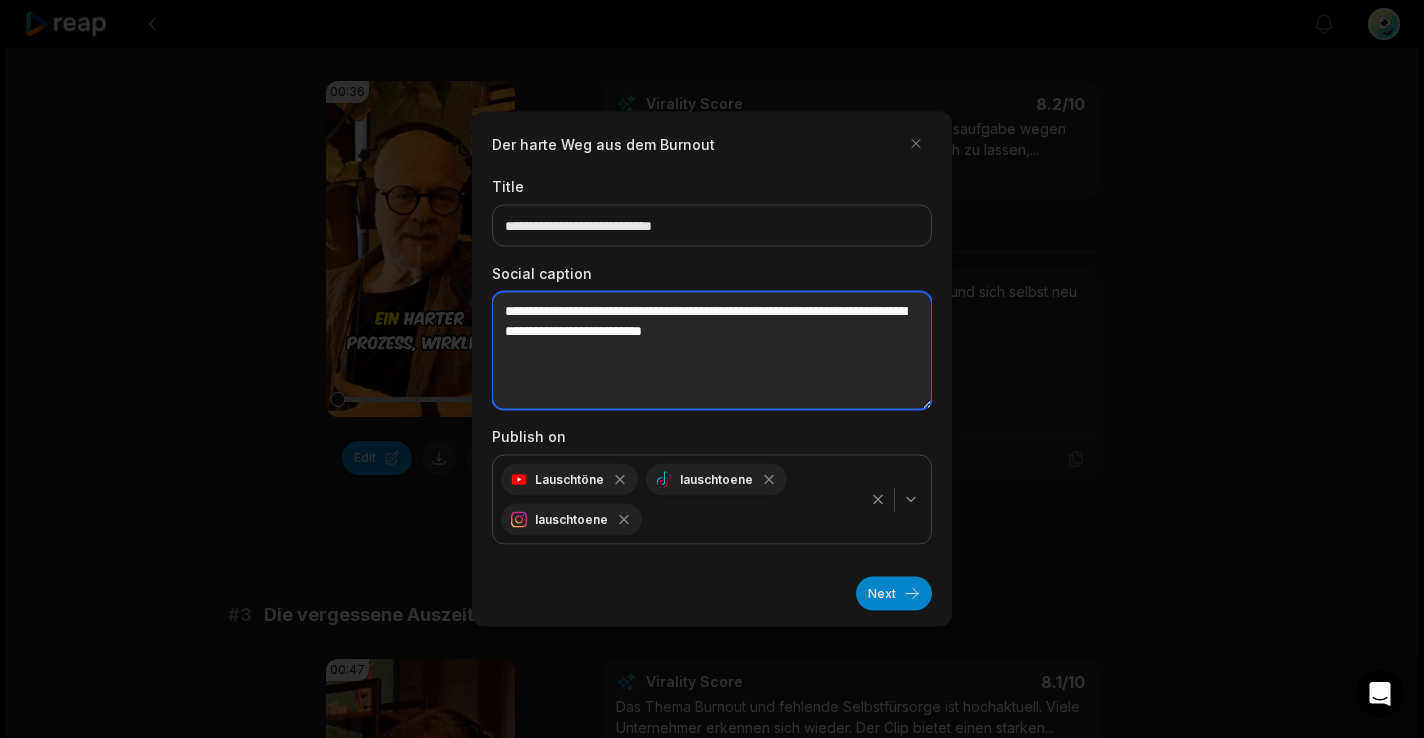 drag, startPoint x: 834, startPoint y: 331, endPoint x: 503, endPoint y: 310, distance: 331.6655 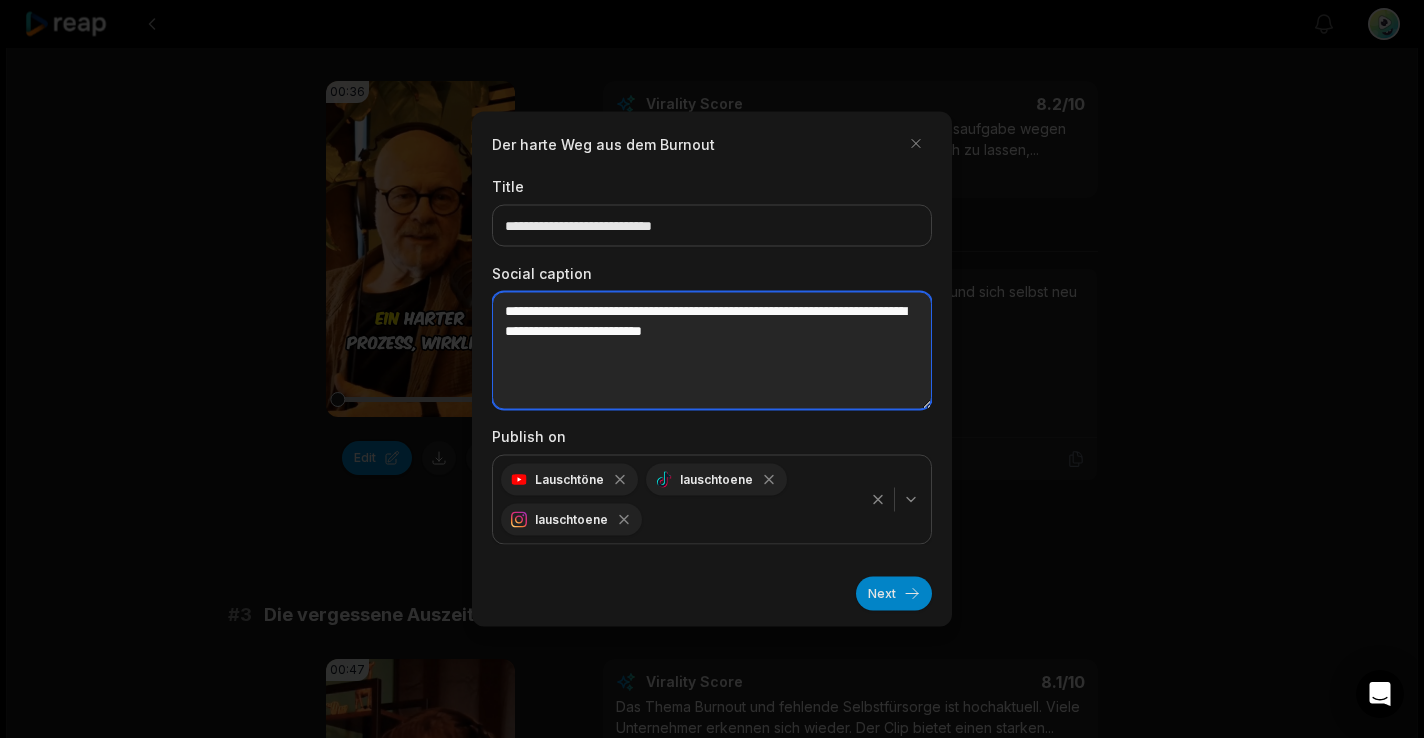 paste on "**********" 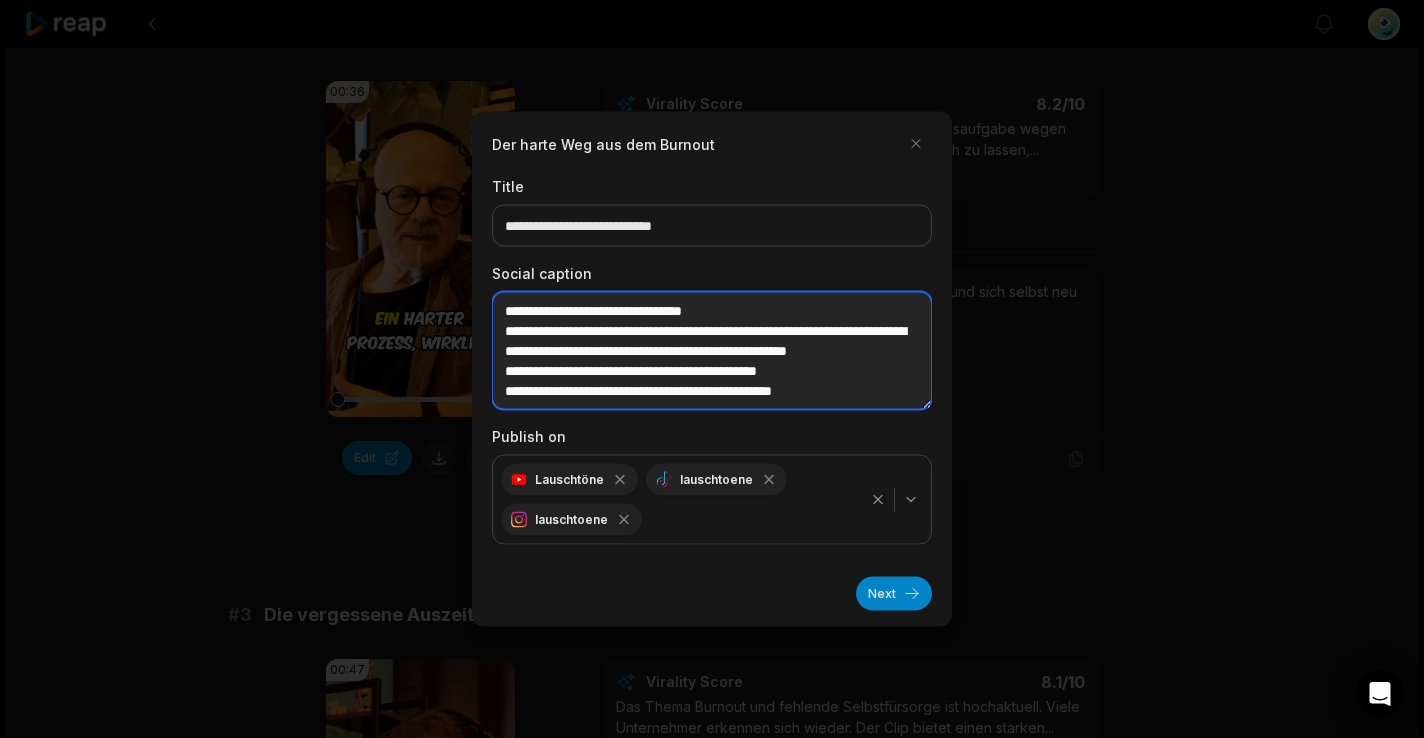 scroll, scrollTop: 20, scrollLeft: 0, axis: vertical 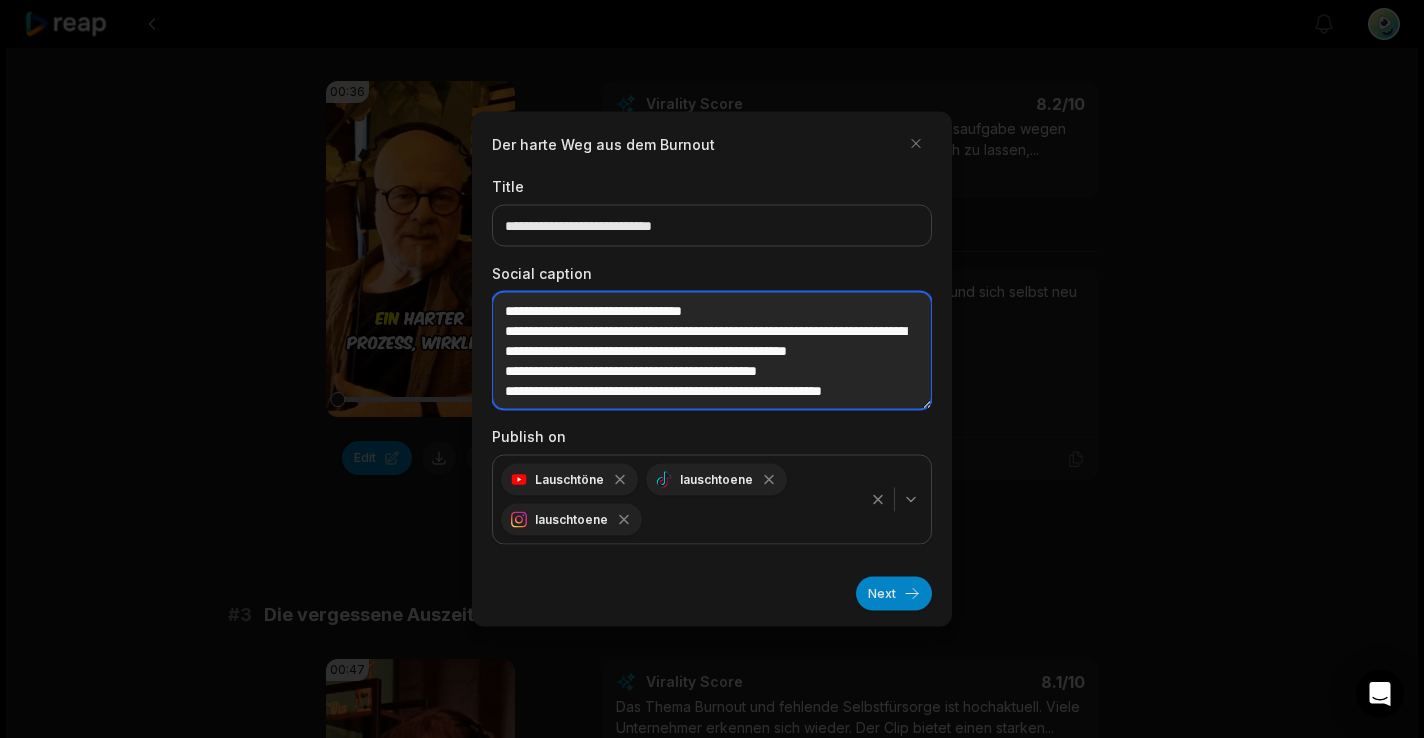 drag, startPoint x: 591, startPoint y: 400, endPoint x: 534, endPoint y: 308, distance: 108.226616 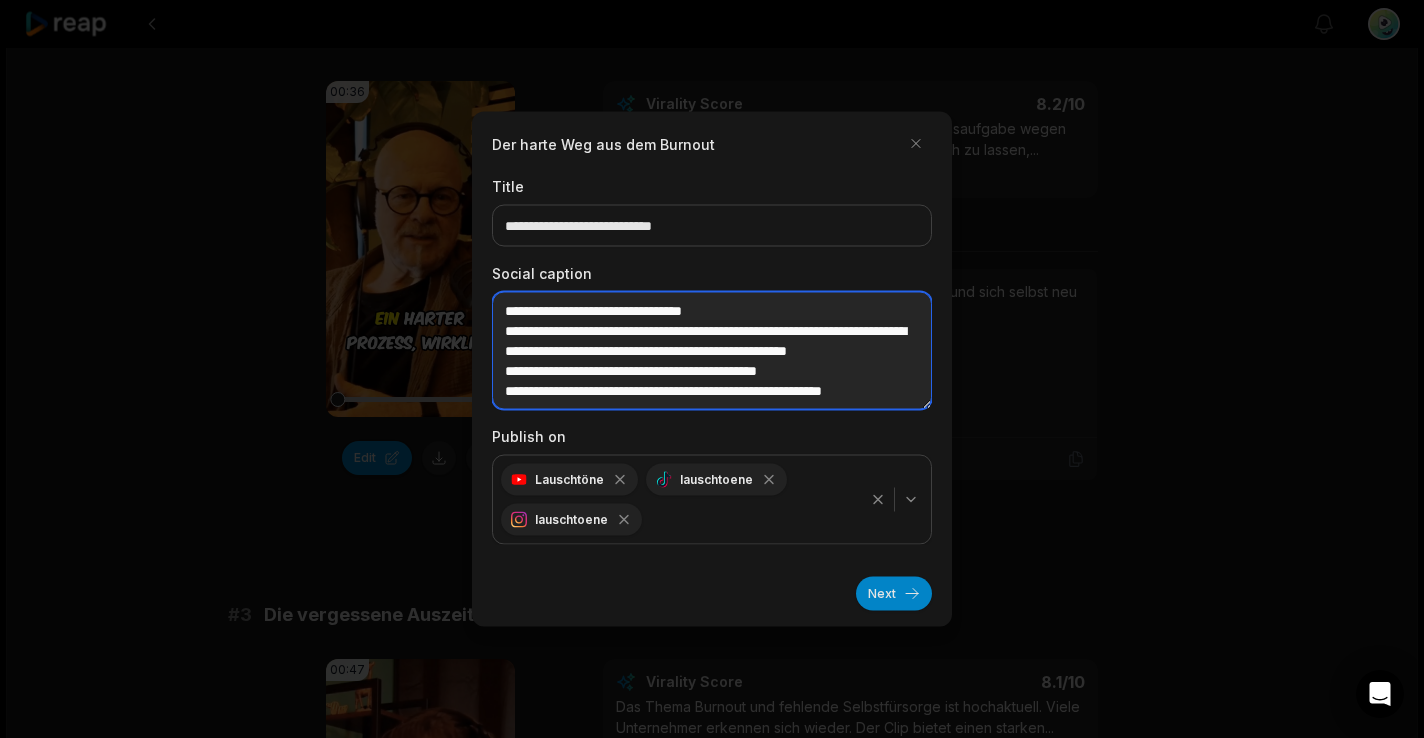 paste on "**********" 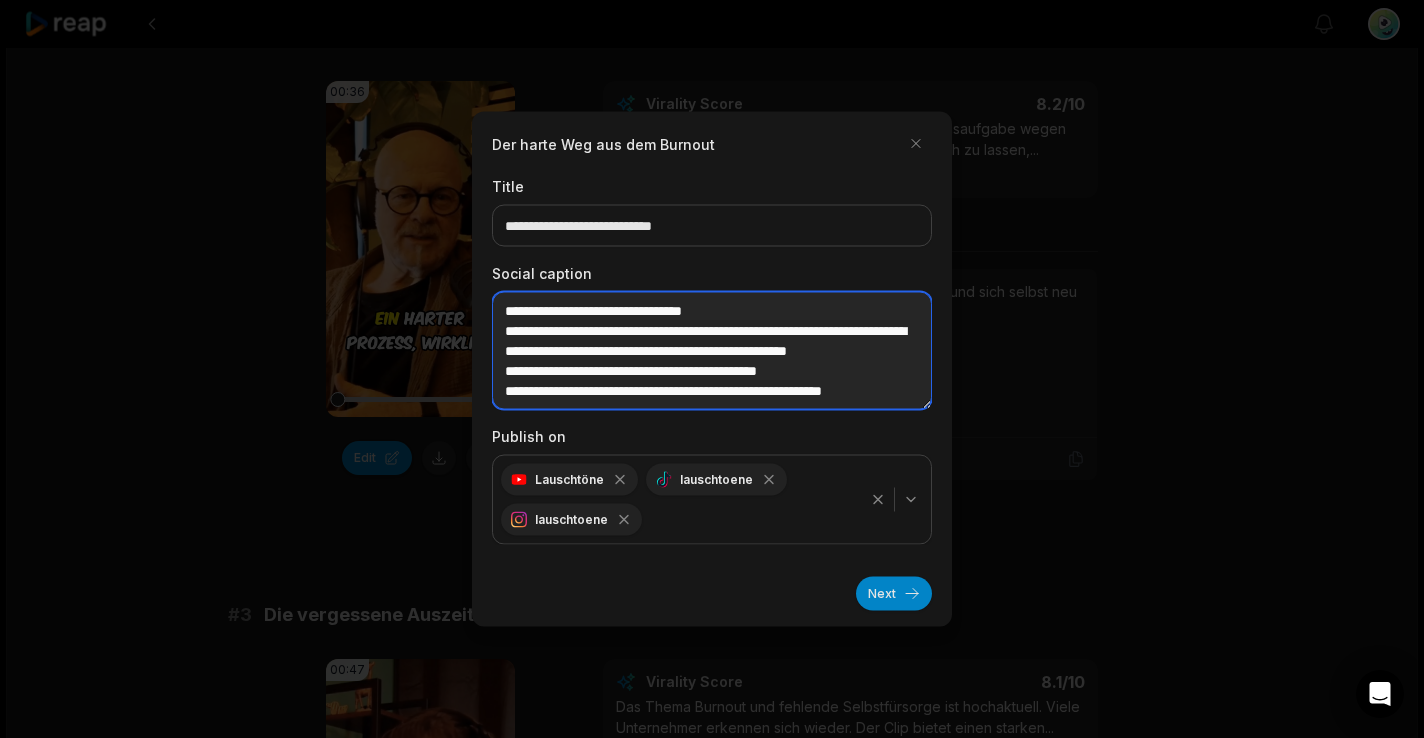 type on "**********" 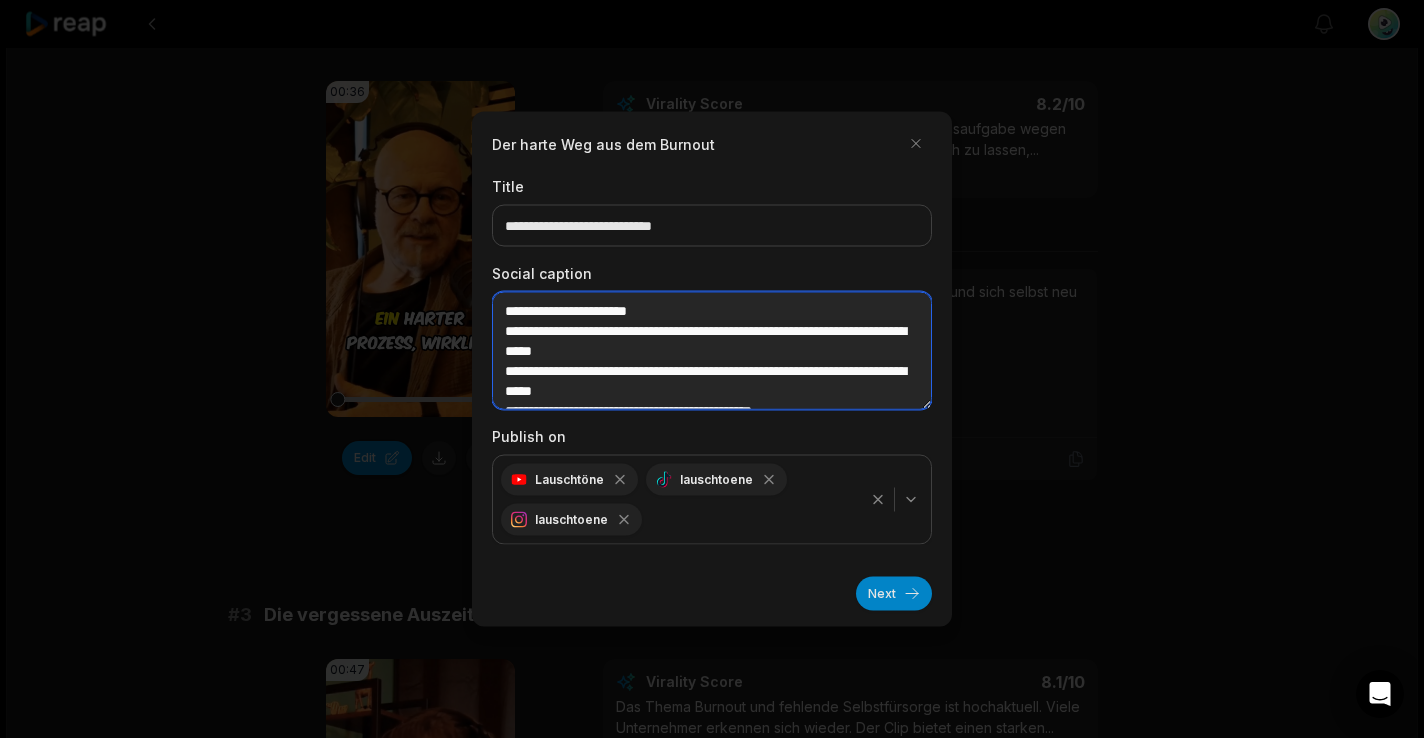 scroll, scrollTop: 31, scrollLeft: 0, axis: vertical 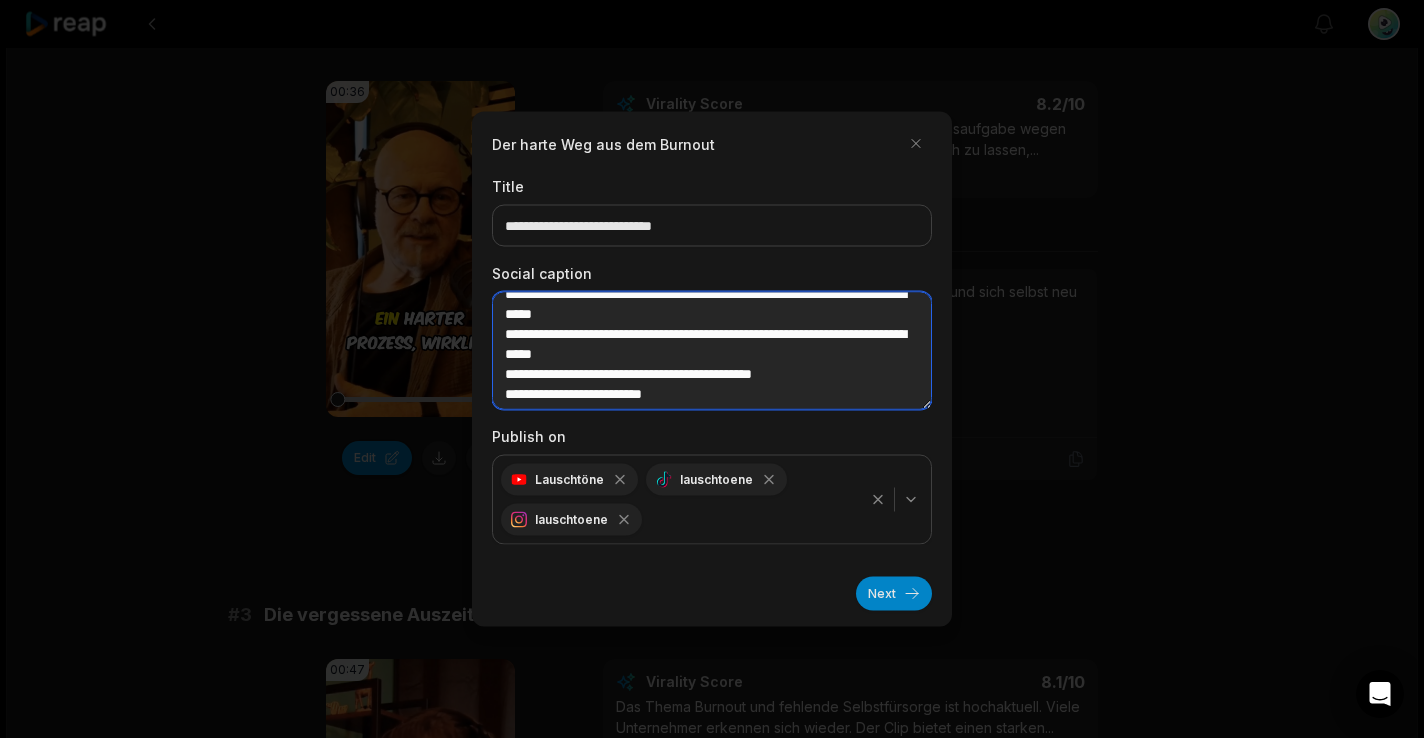 paste on "**********" 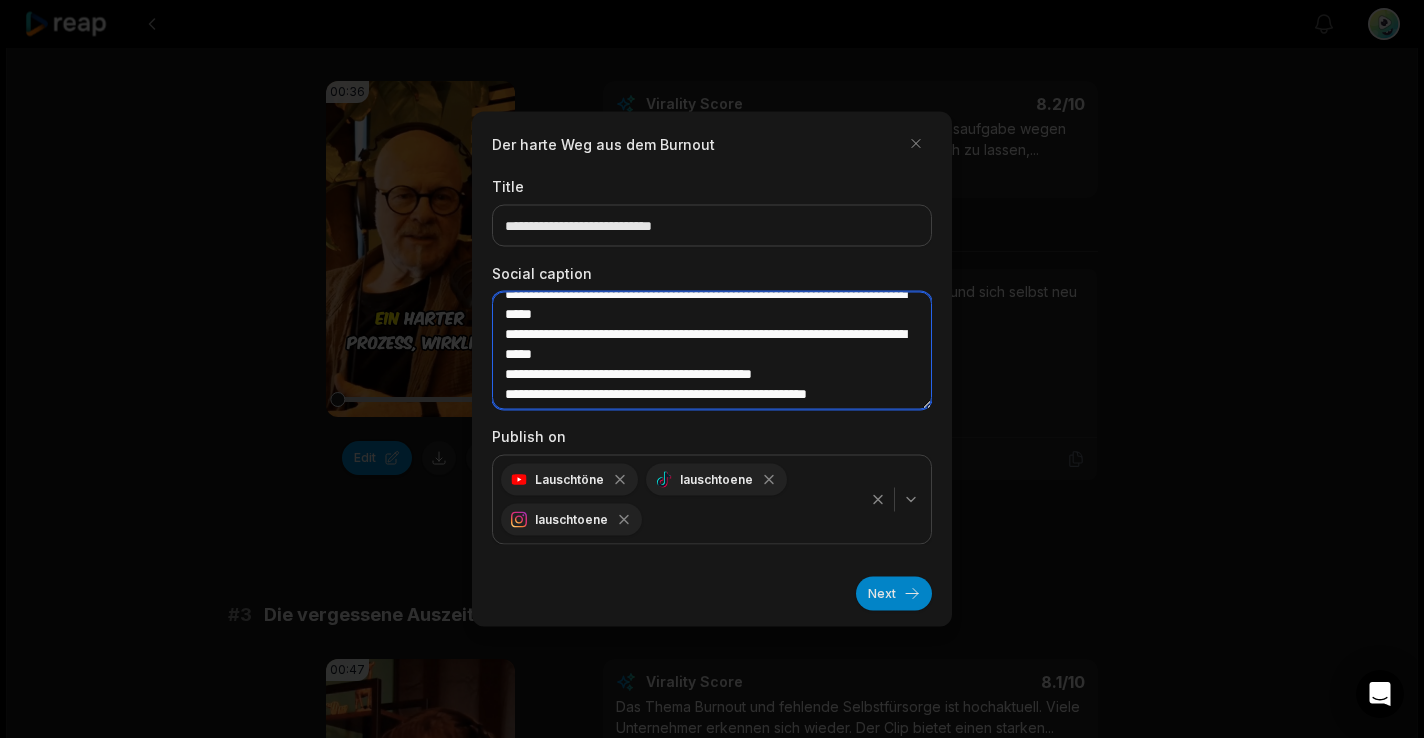 scroll, scrollTop: 51, scrollLeft: 0, axis: vertical 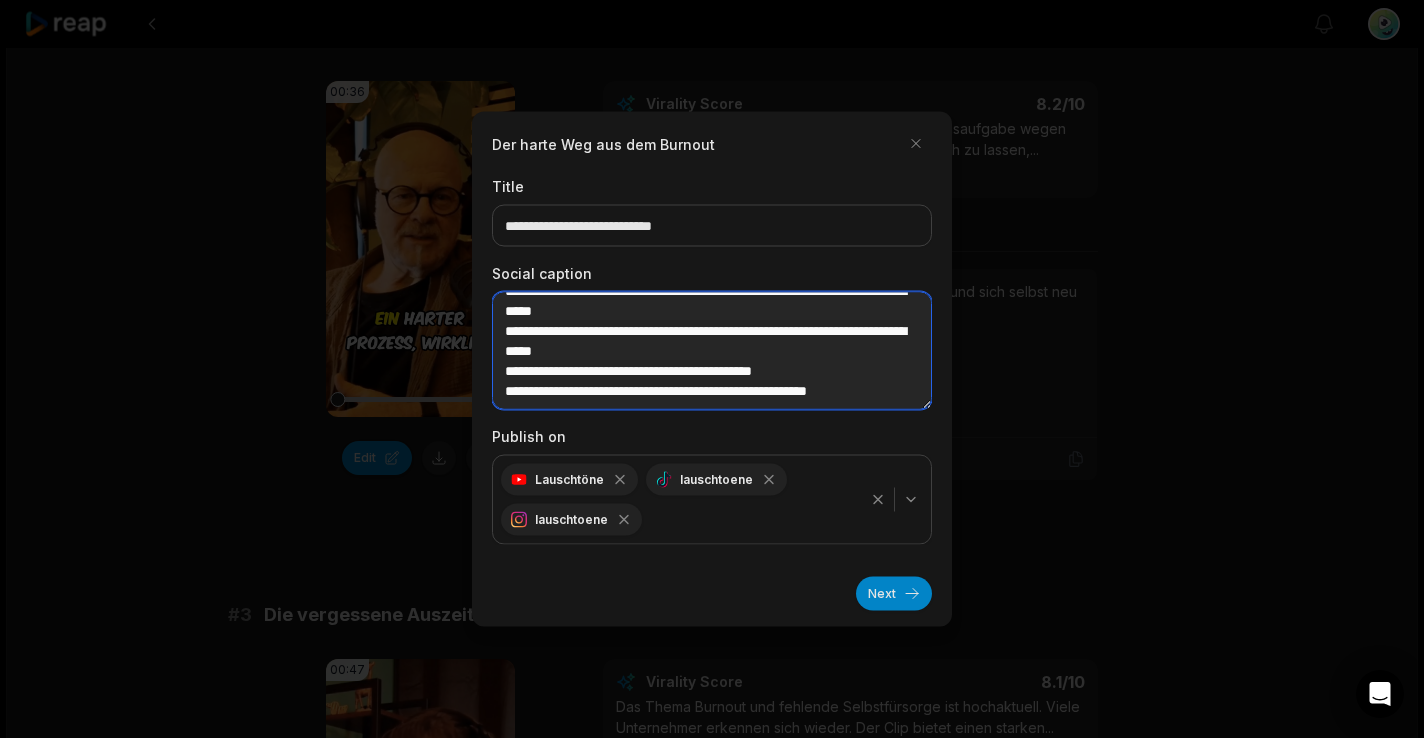drag, startPoint x: 701, startPoint y: 382, endPoint x: 711, endPoint y: 395, distance: 16.40122 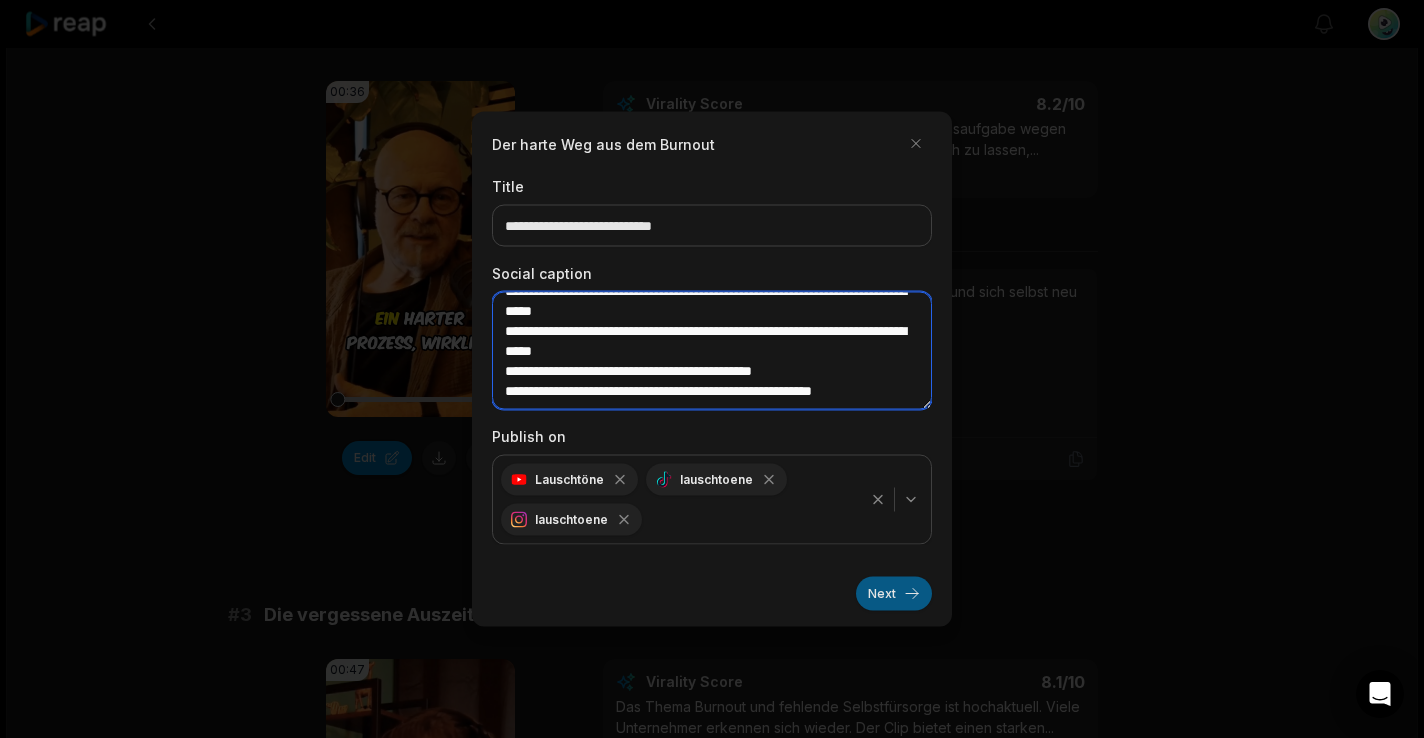 type on "**********" 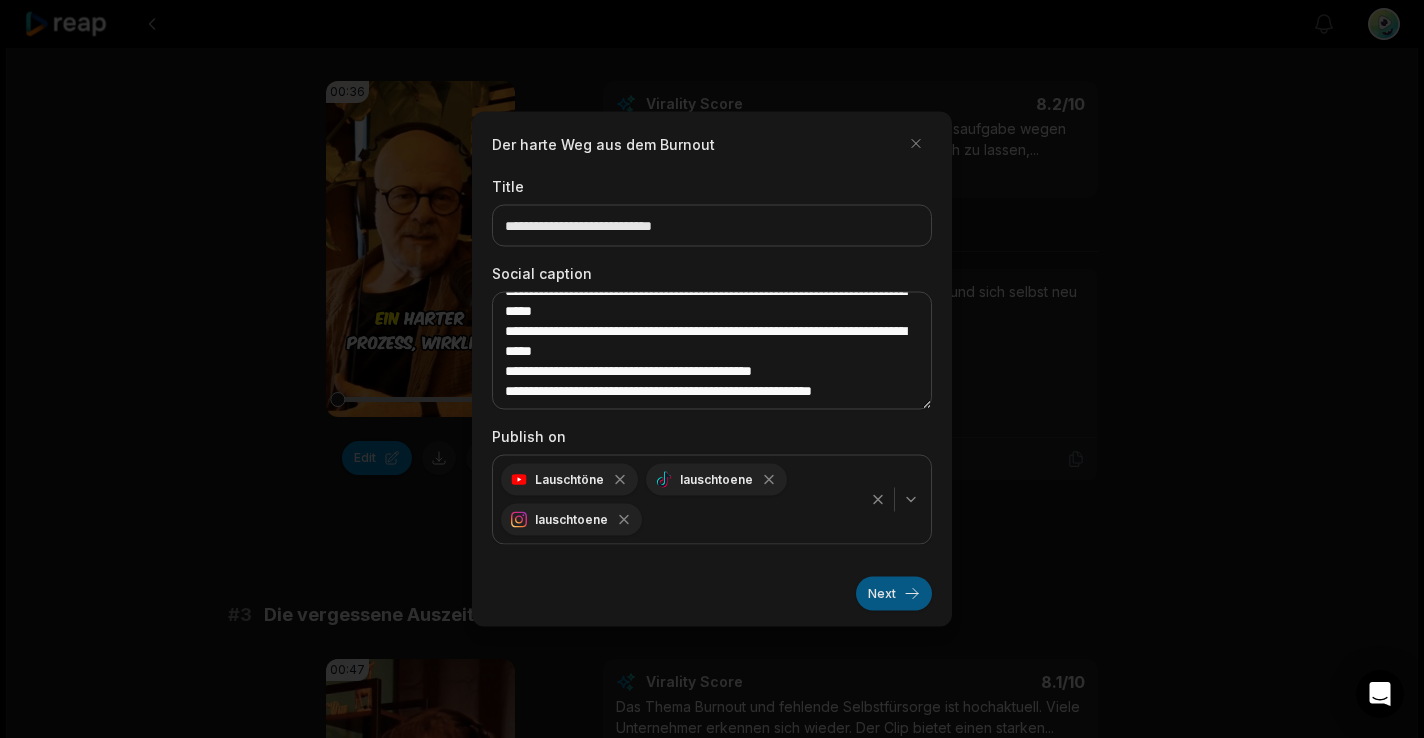 click on "Next" at bounding box center [894, 594] 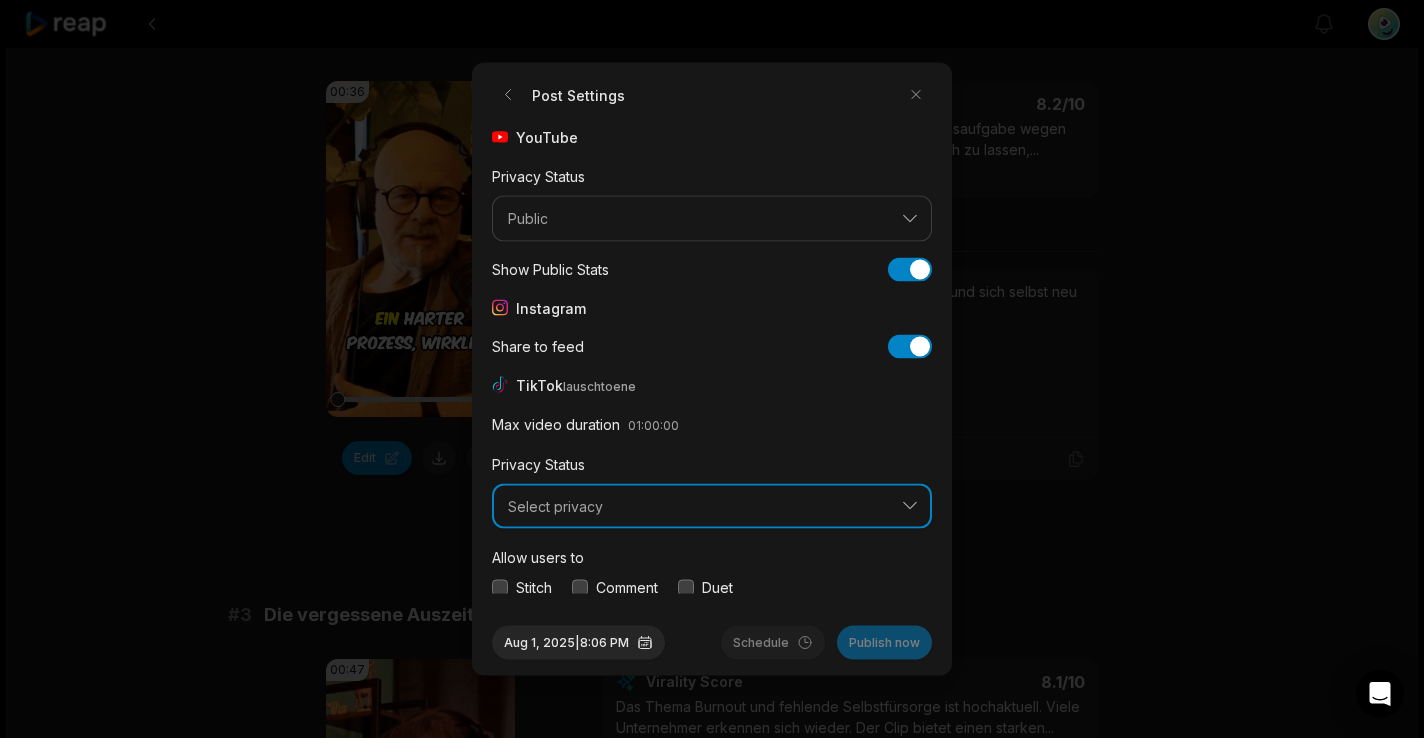 click on "Select privacy" at bounding box center (712, 506) 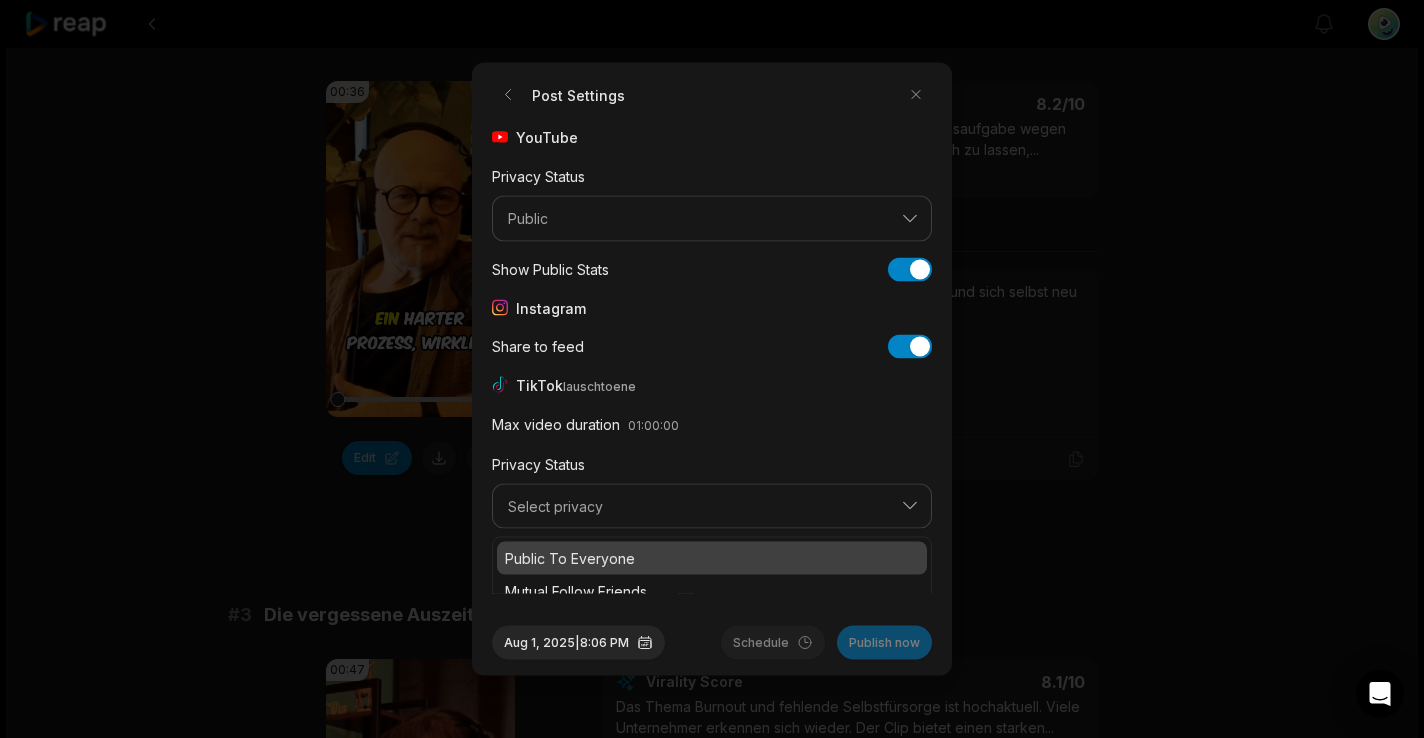 drag, startPoint x: 585, startPoint y: 557, endPoint x: 609, endPoint y: 538, distance: 30.610456 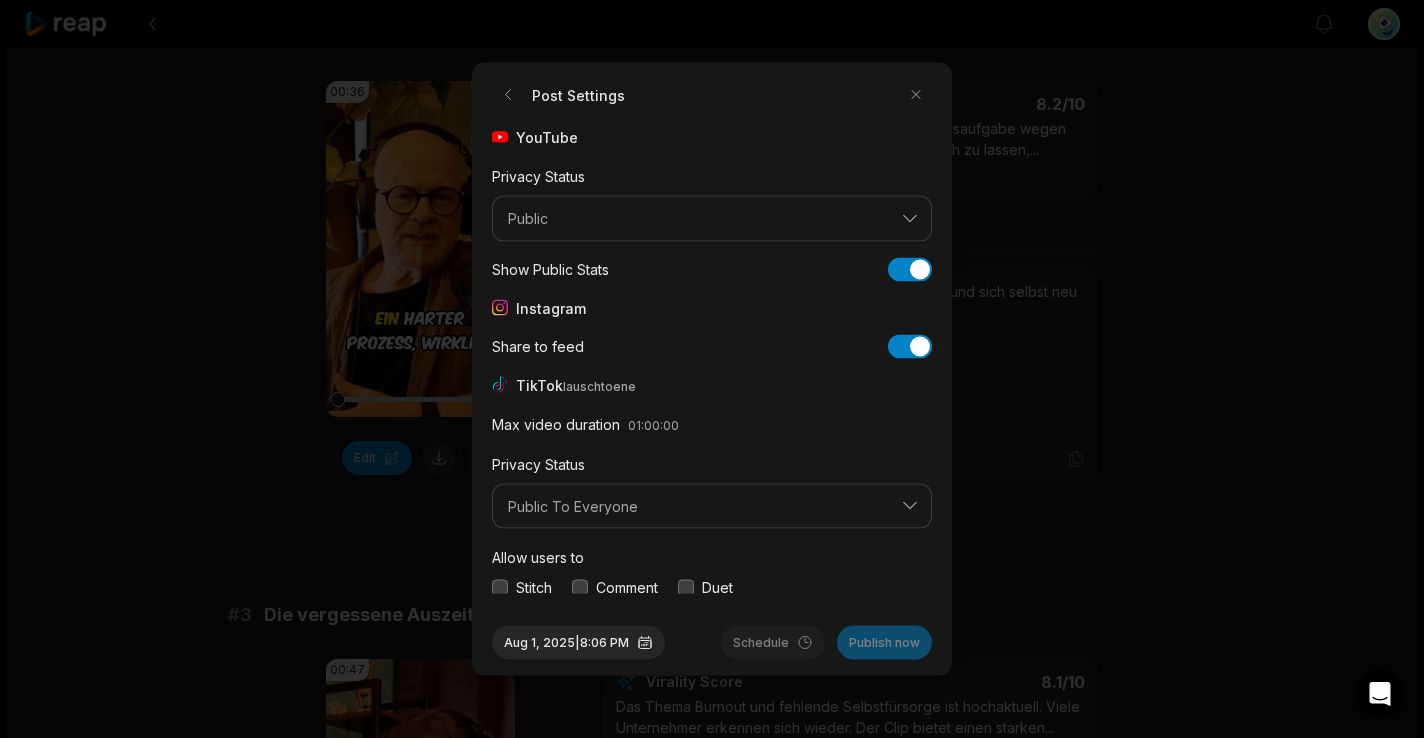 click at bounding box center [500, 587] 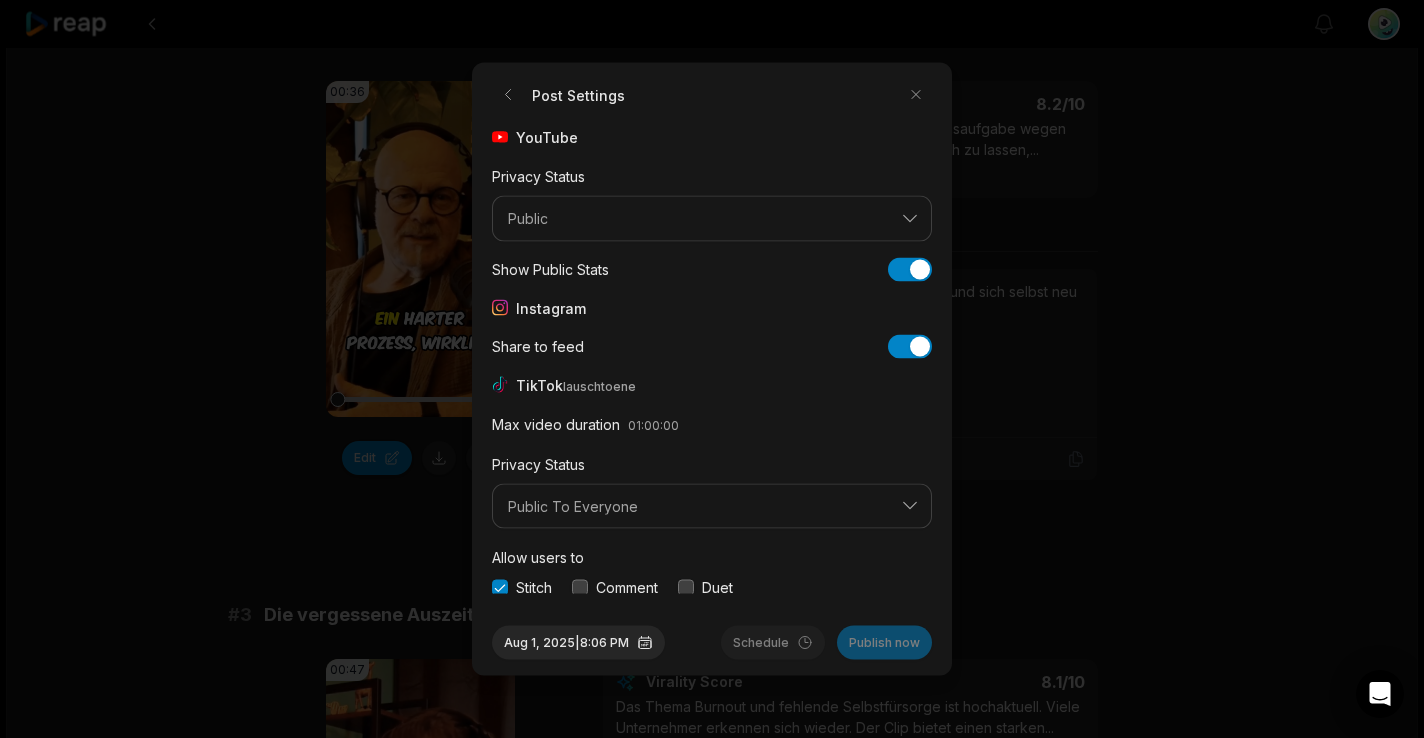 drag, startPoint x: 577, startPoint y: 589, endPoint x: 630, endPoint y: 587, distance: 53.037724 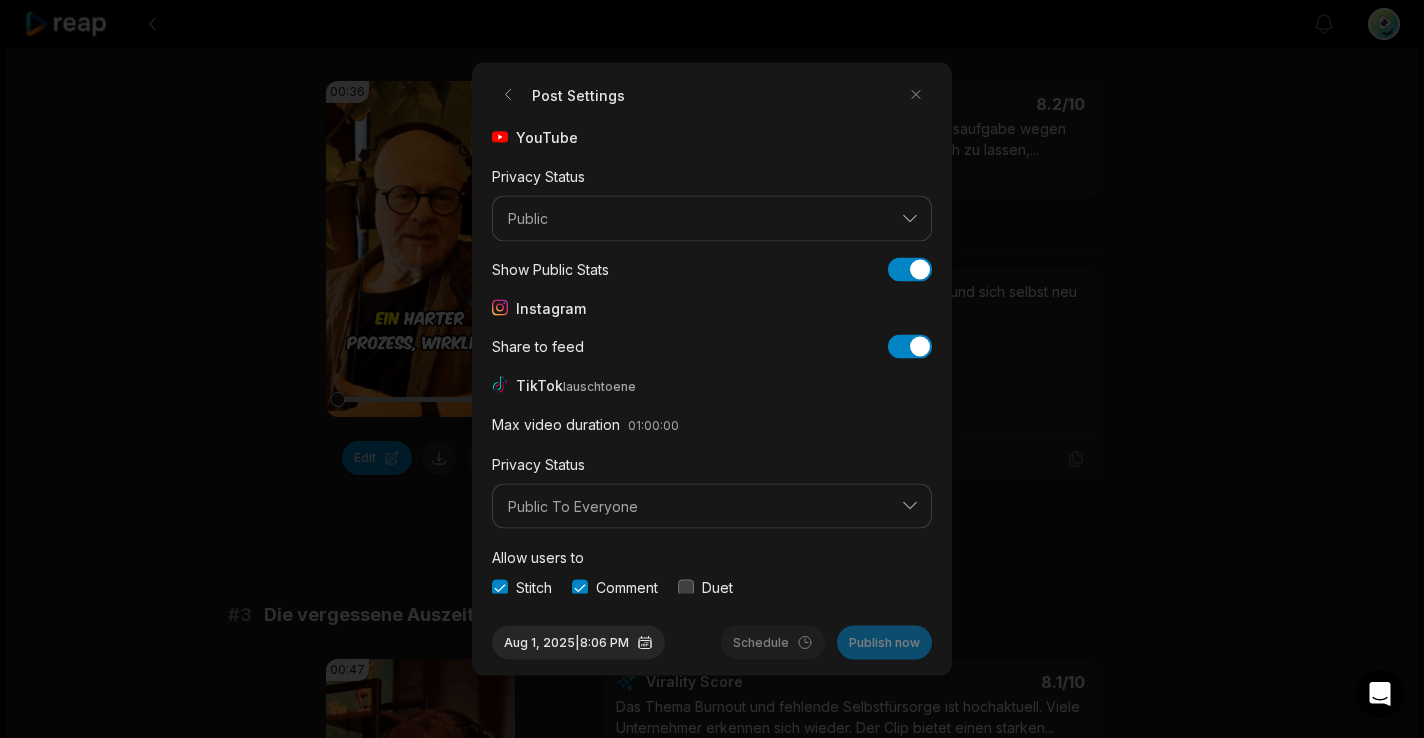 click at bounding box center [686, 587] 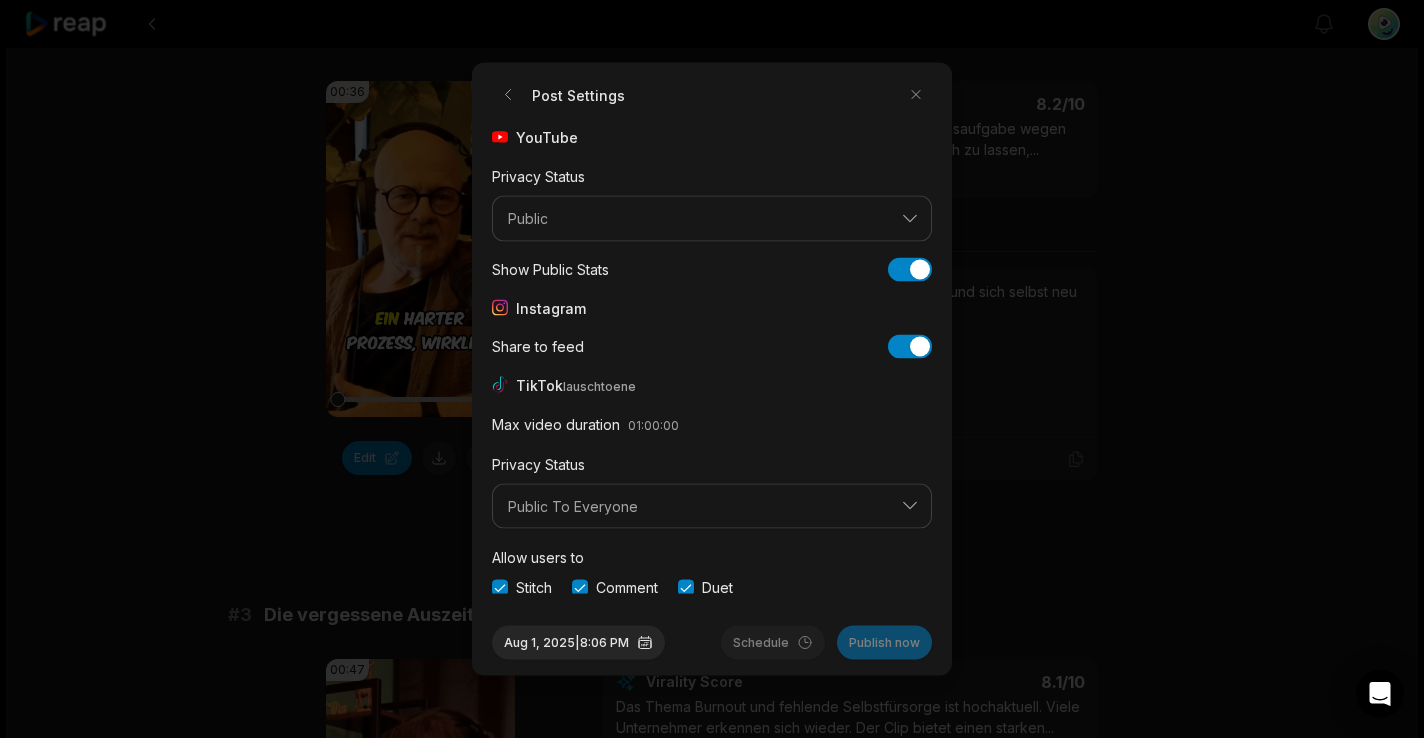 scroll, scrollTop: 75, scrollLeft: 0, axis: vertical 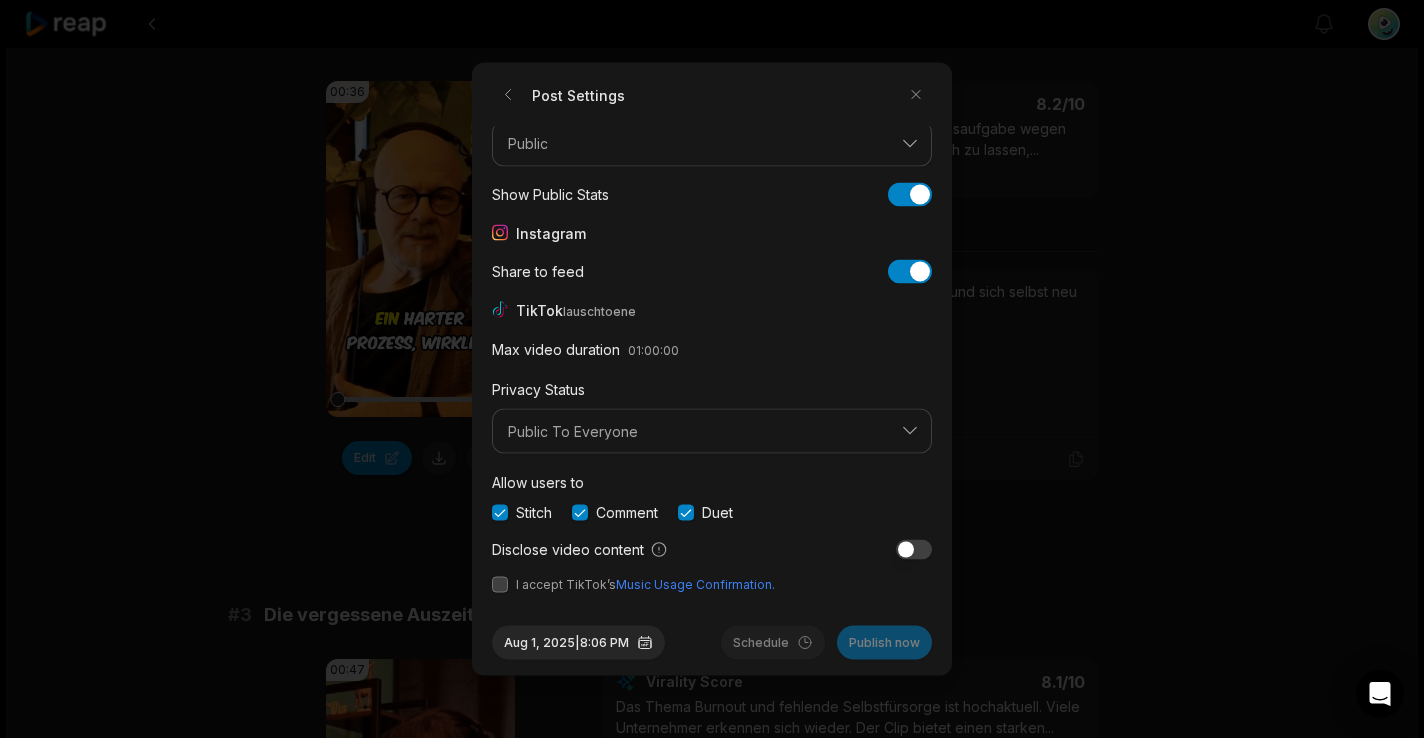 drag, startPoint x: 498, startPoint y: 588, endPoint x: 545, endPoint y: 579, distance: 47.853943 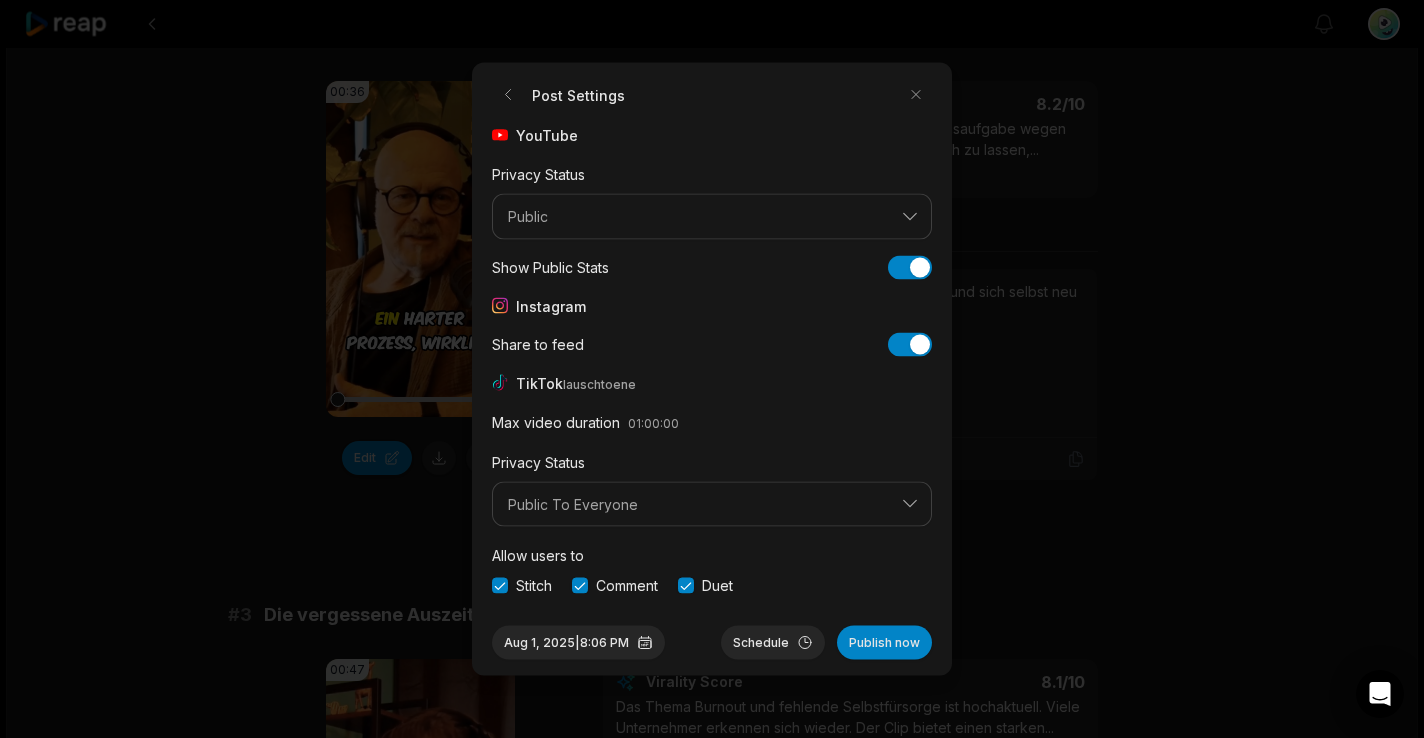 scroll, scrollTop: 75, scrollLeft: 0, axis: vertical 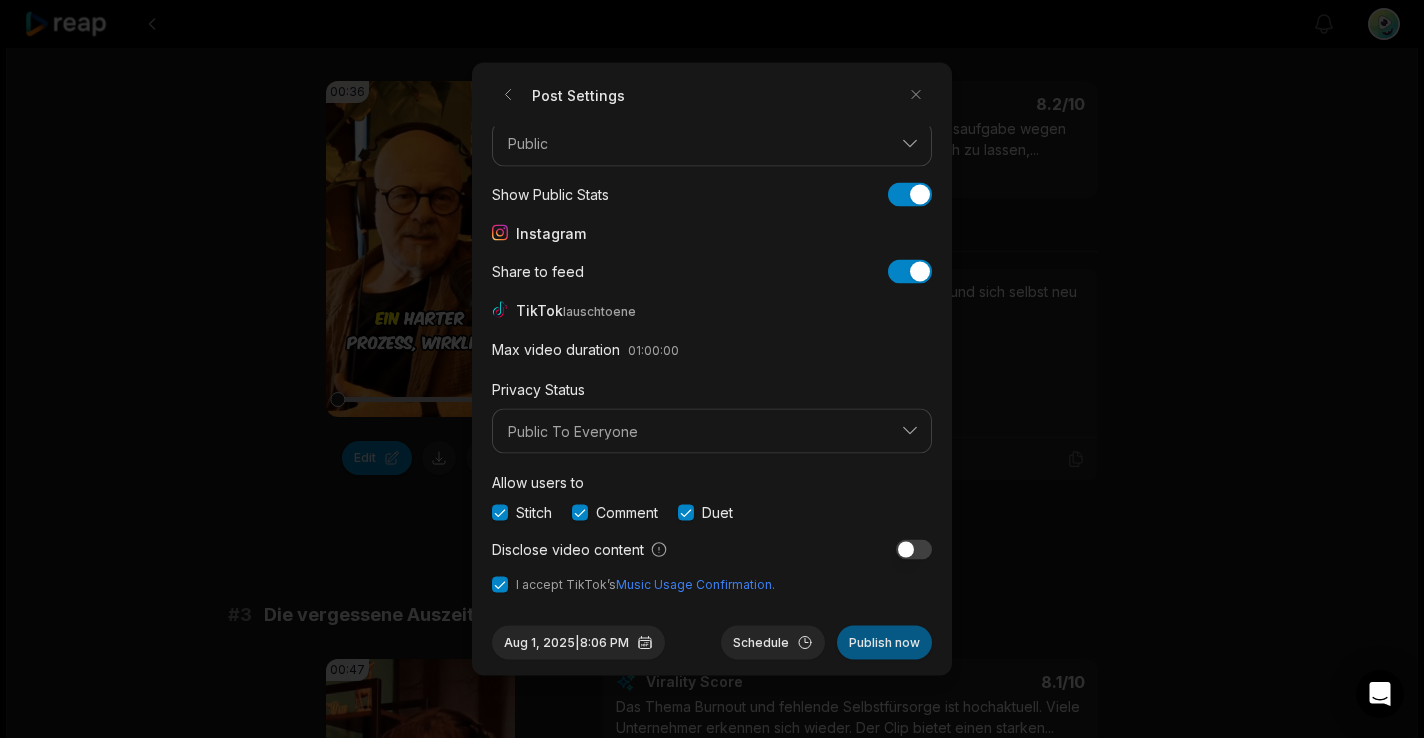 click on "Publish now" at bounding box center [884, 643] 